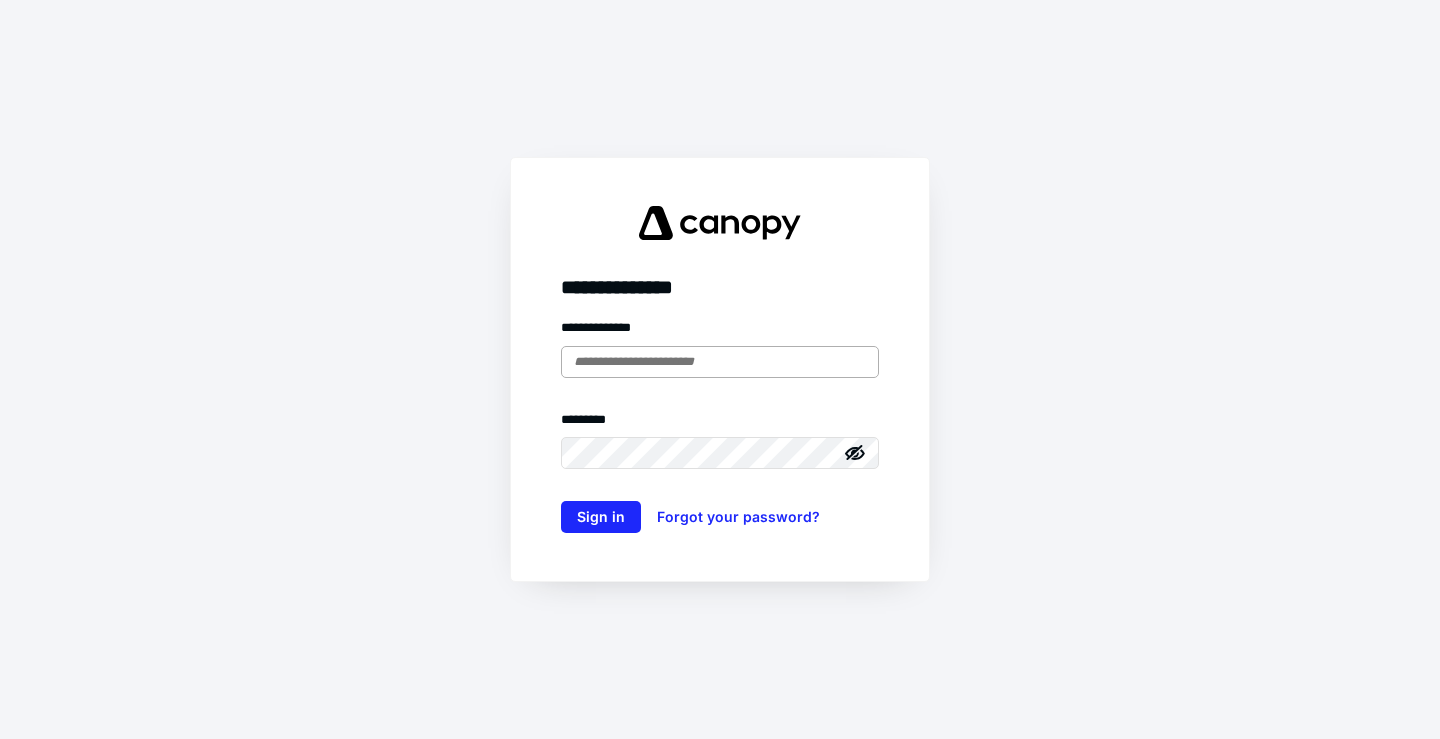 scroll, scrollTop: 0, scrollLeft: 0, axis: both 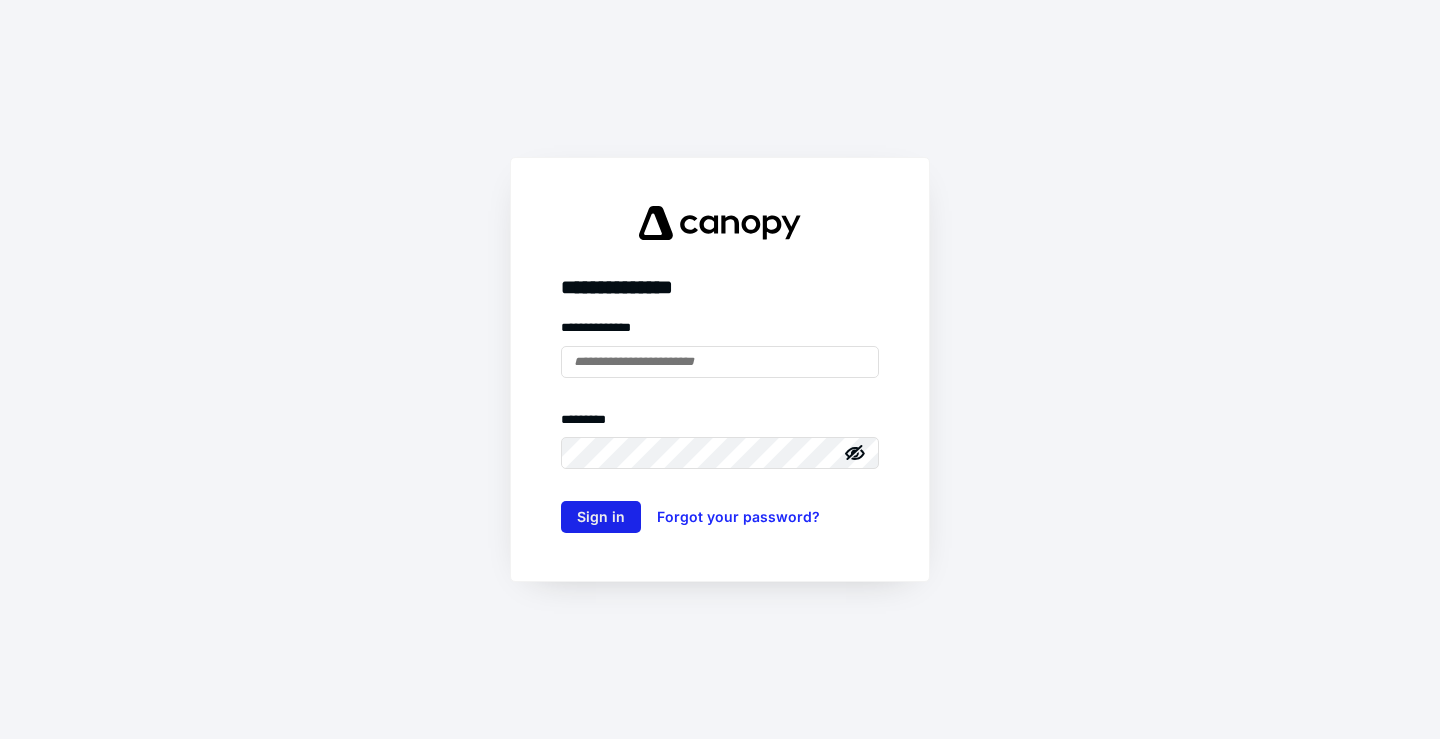 type on "**********" 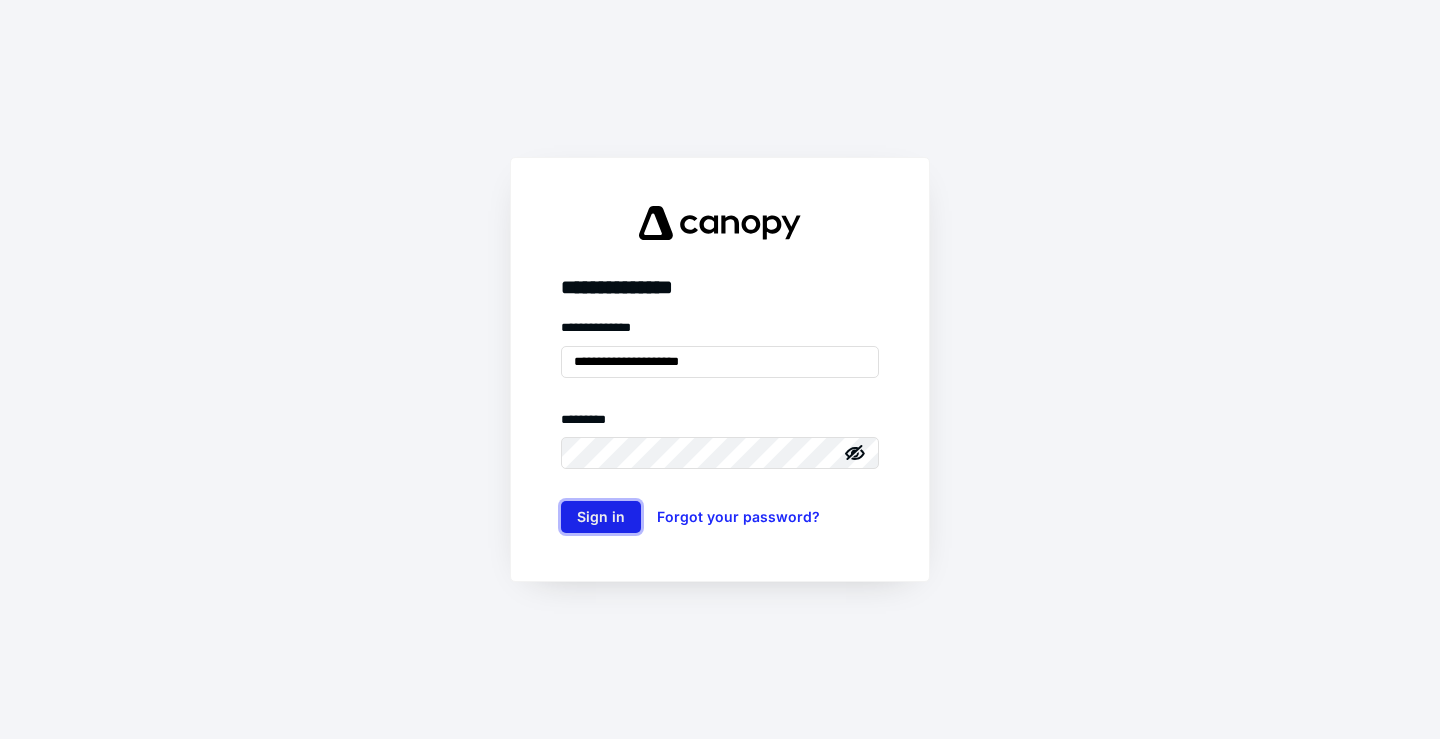 click on "Sign in" at bounding box center [601, 517] 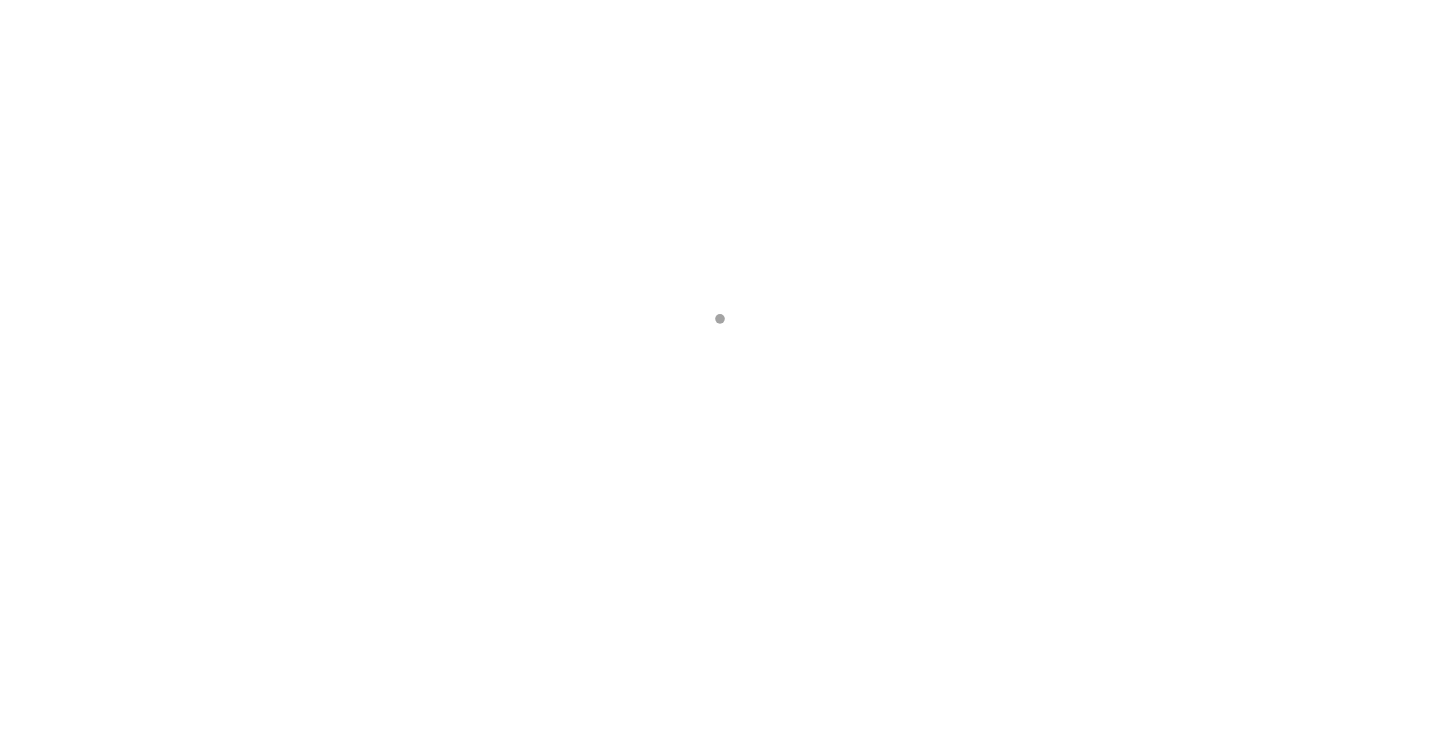 scroll, scrollTop: 0, scrollLeft: 0, axis: both 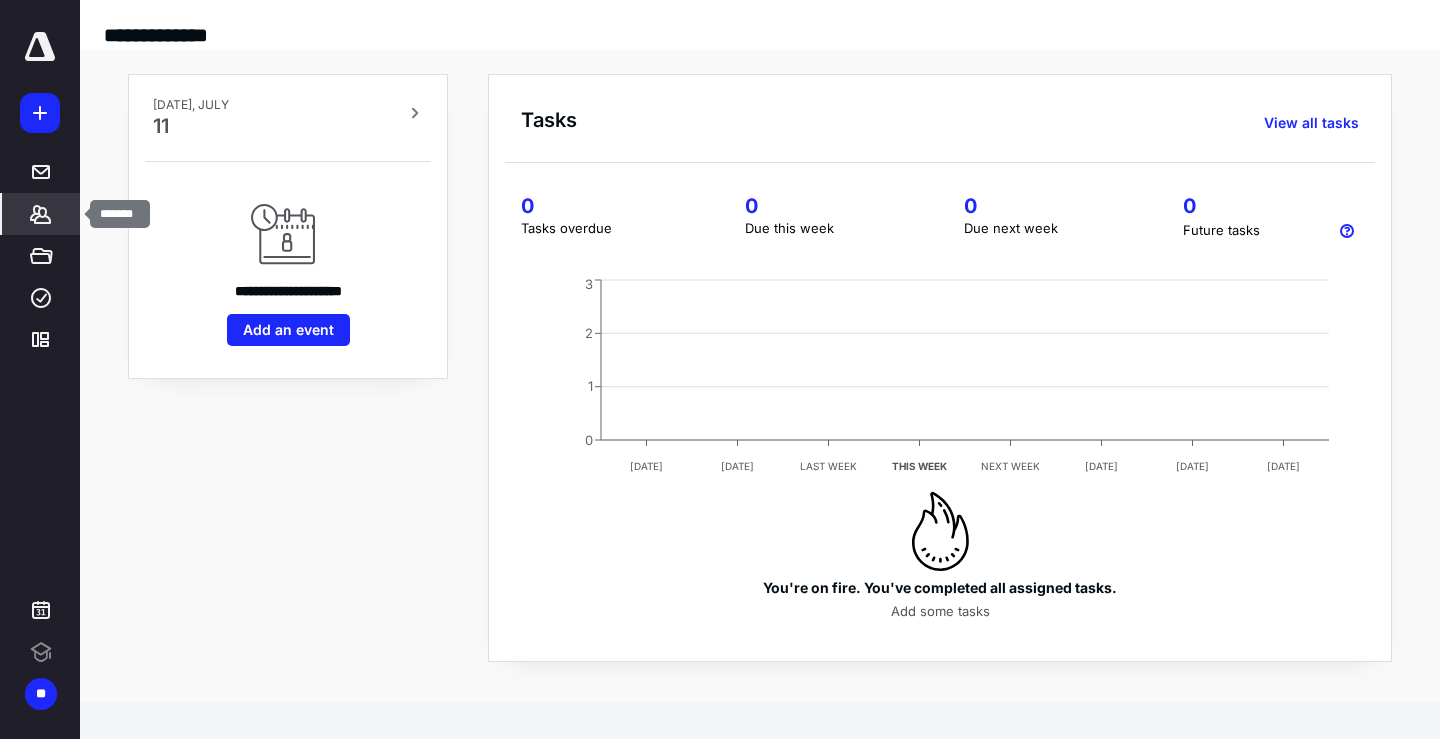 click 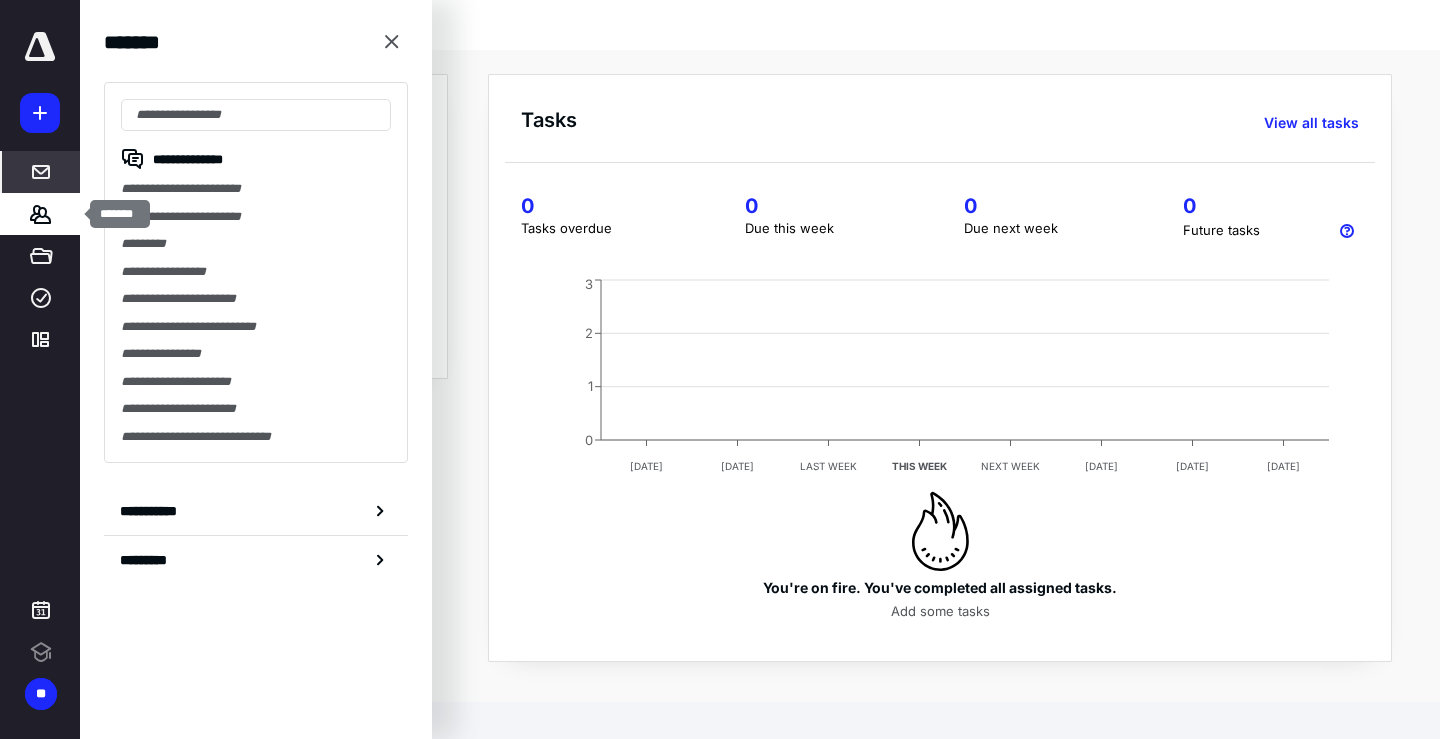 scroll, scrollTop: 0, scrollLeft: 0, axis: both 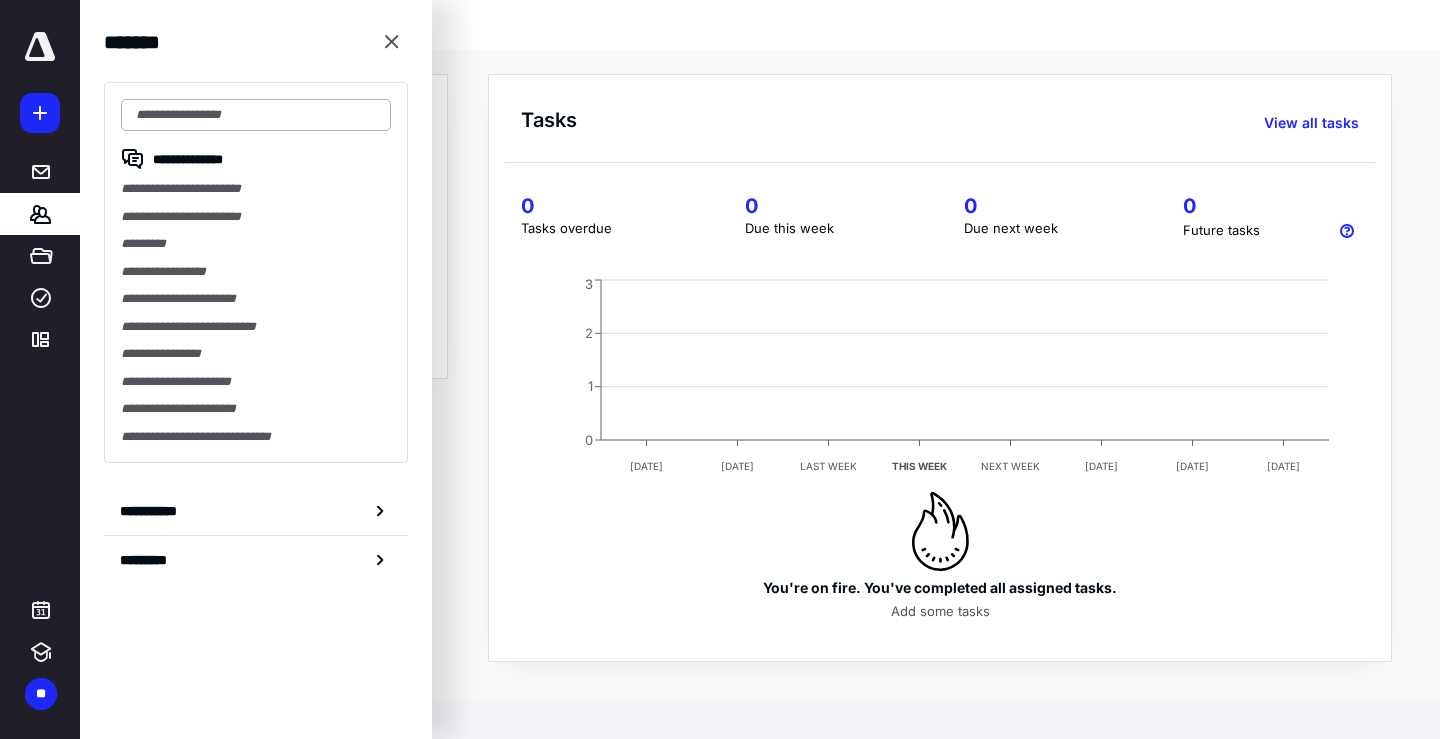 click at bounding box center [256, 115] 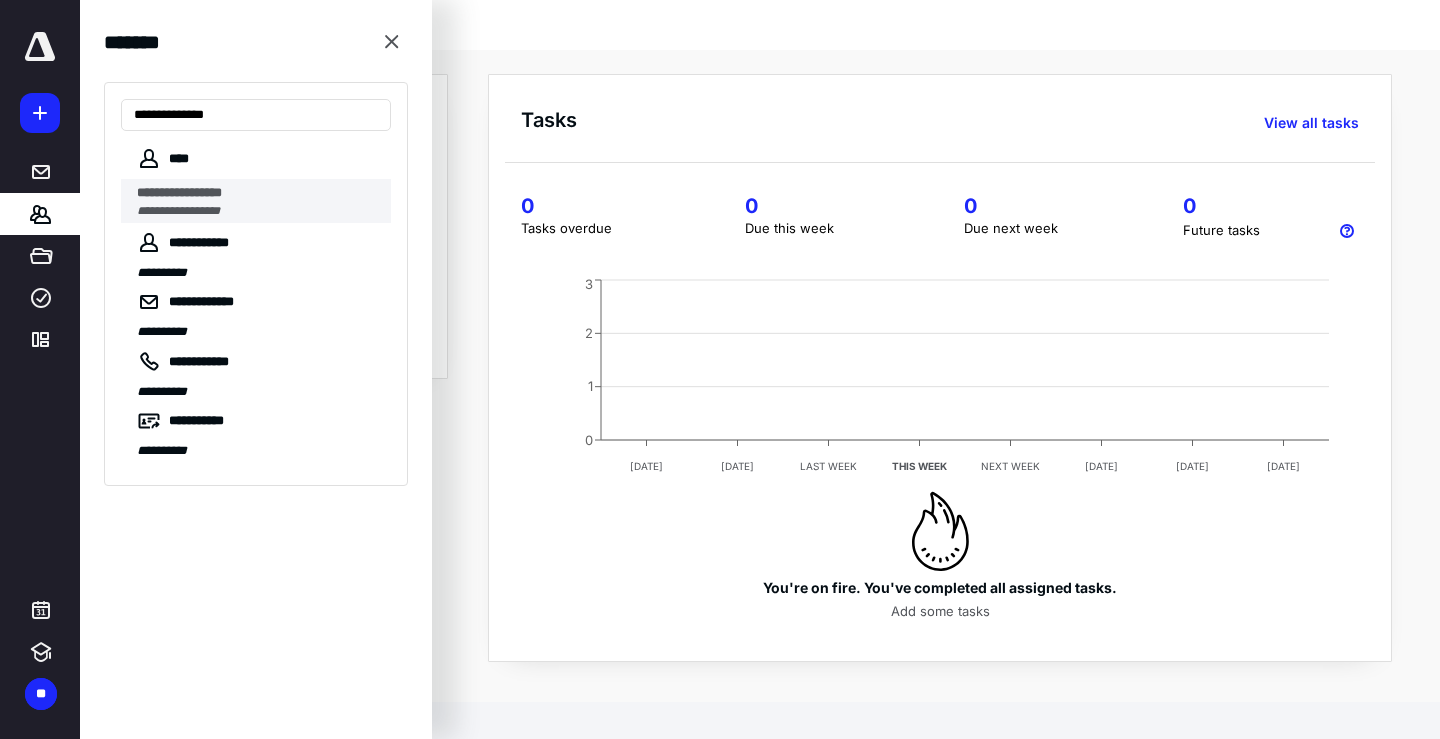 type on "**********" 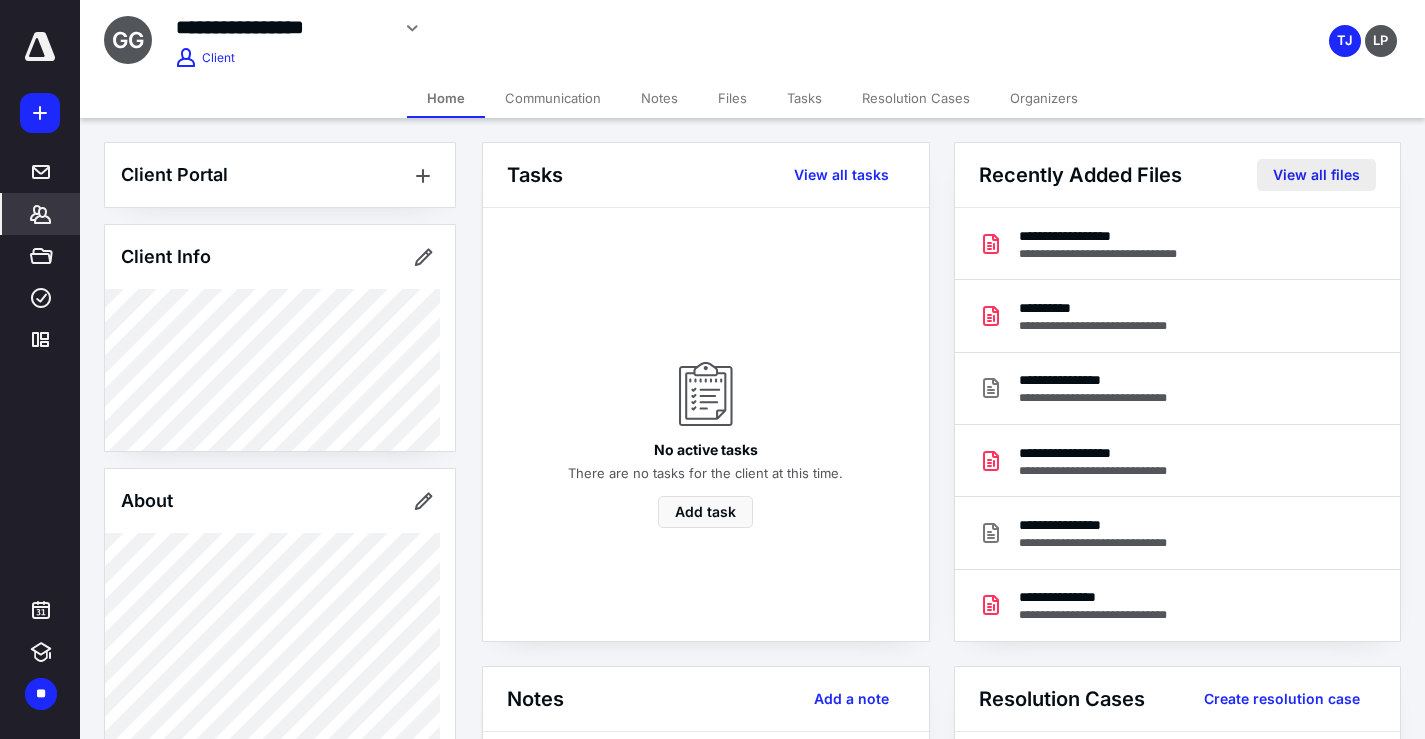 click on "View all files" at bounding box center [1316, 175] 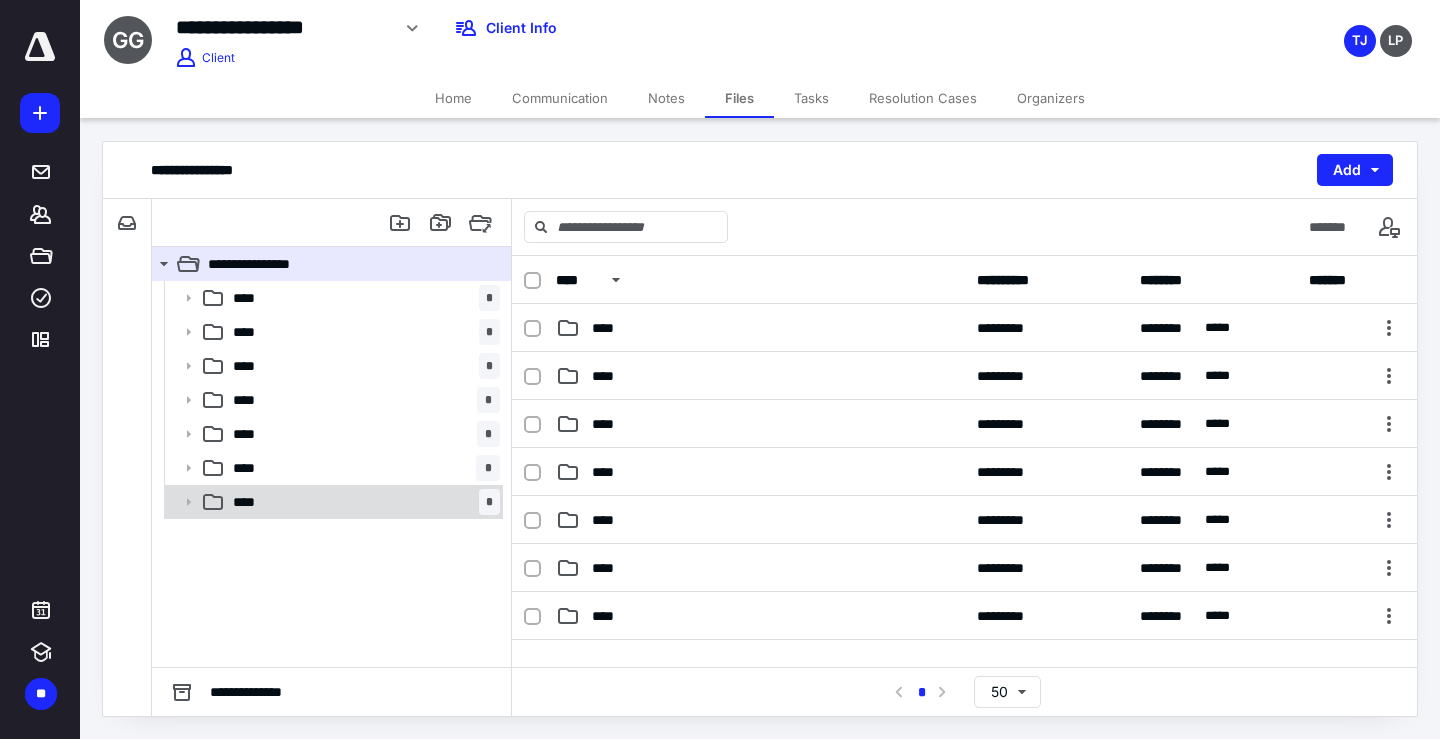 click on "**** *" at bounding box center (362, 502) 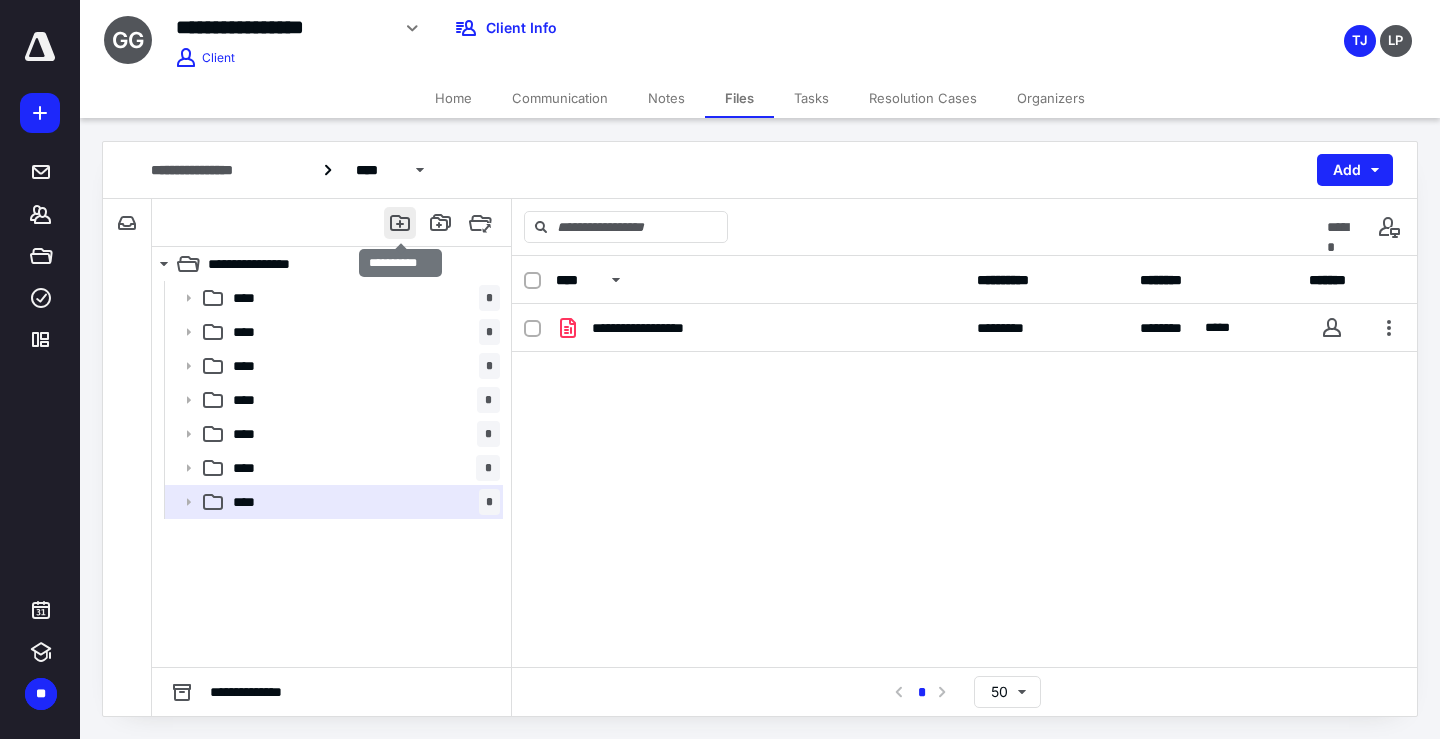 click at bounding box center (400, 223) 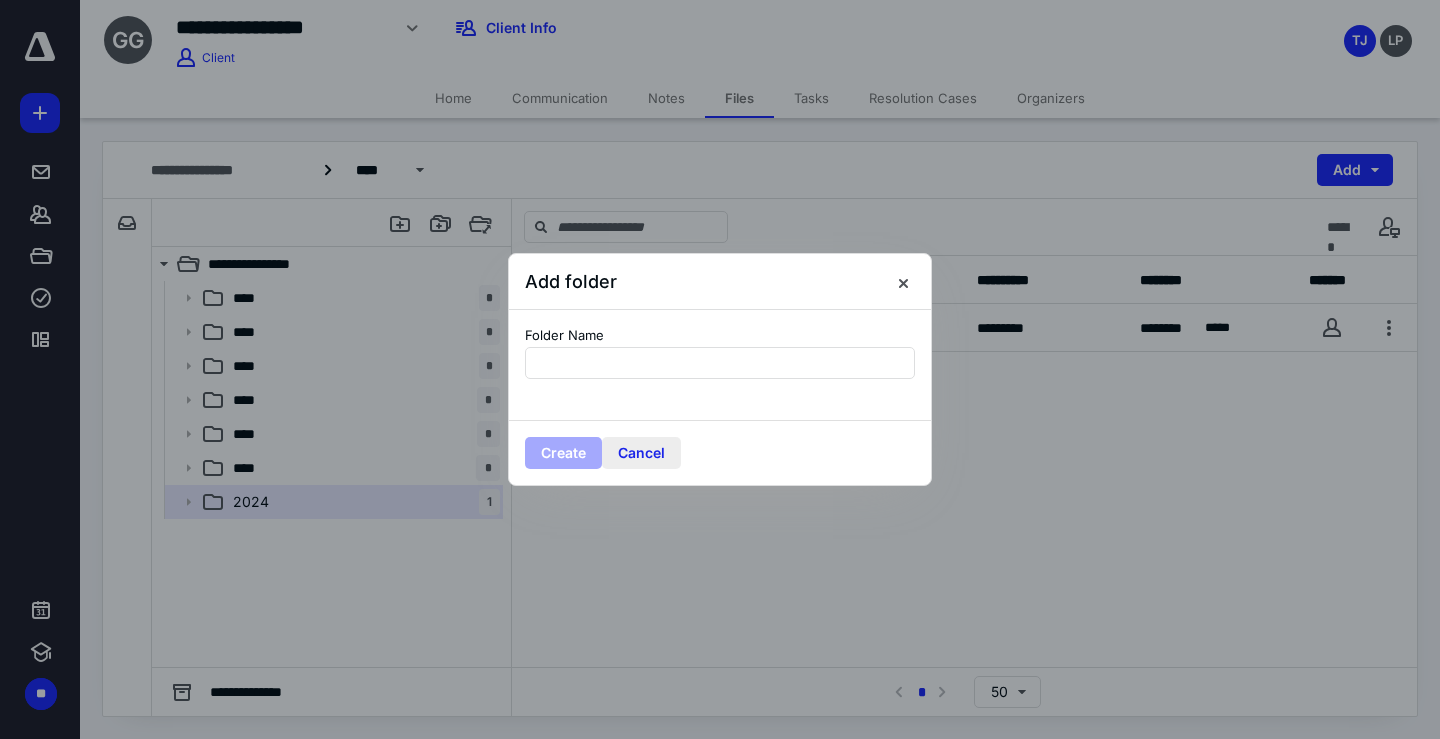 click on "Cancel" at bounding box center (641, 453) 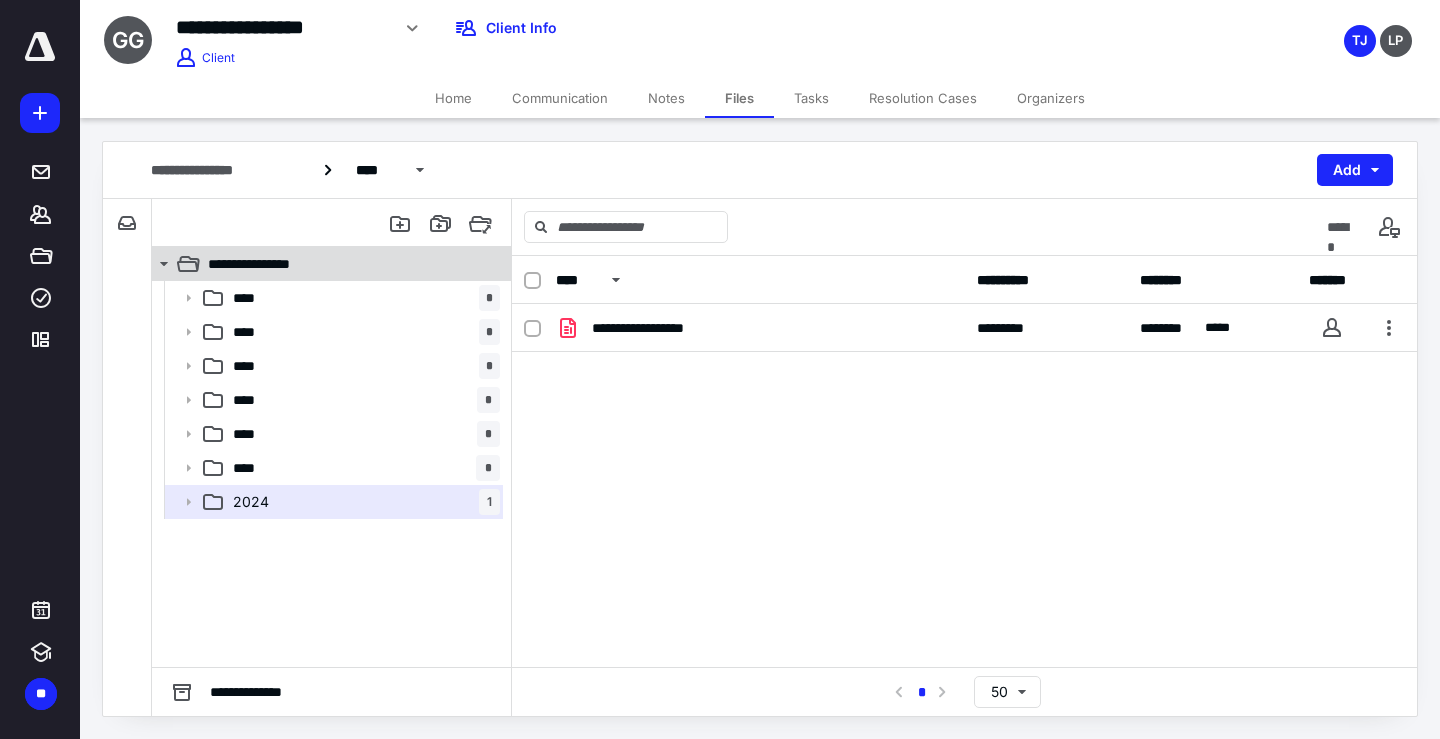 click on "**********" at bounding box center (281, 264) 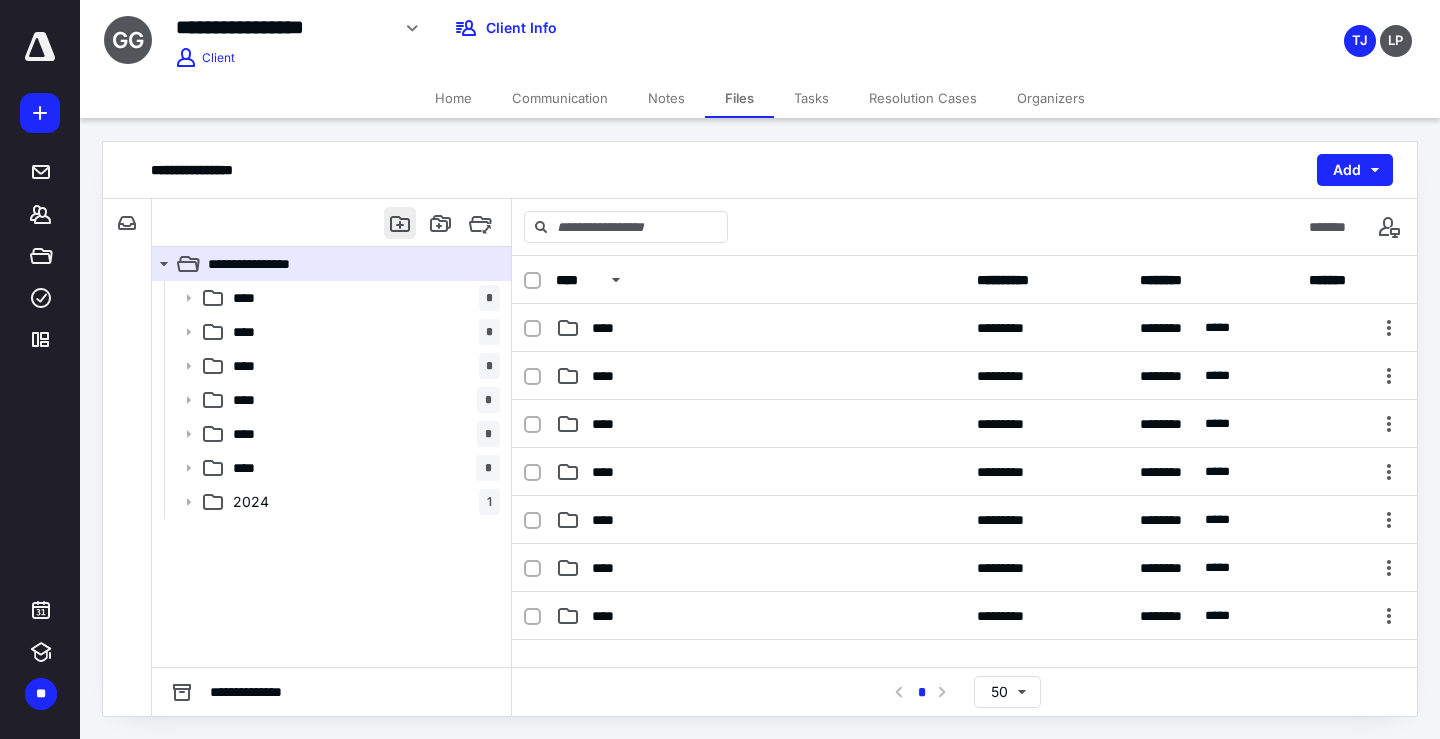 click at bounding box center [400, 223] 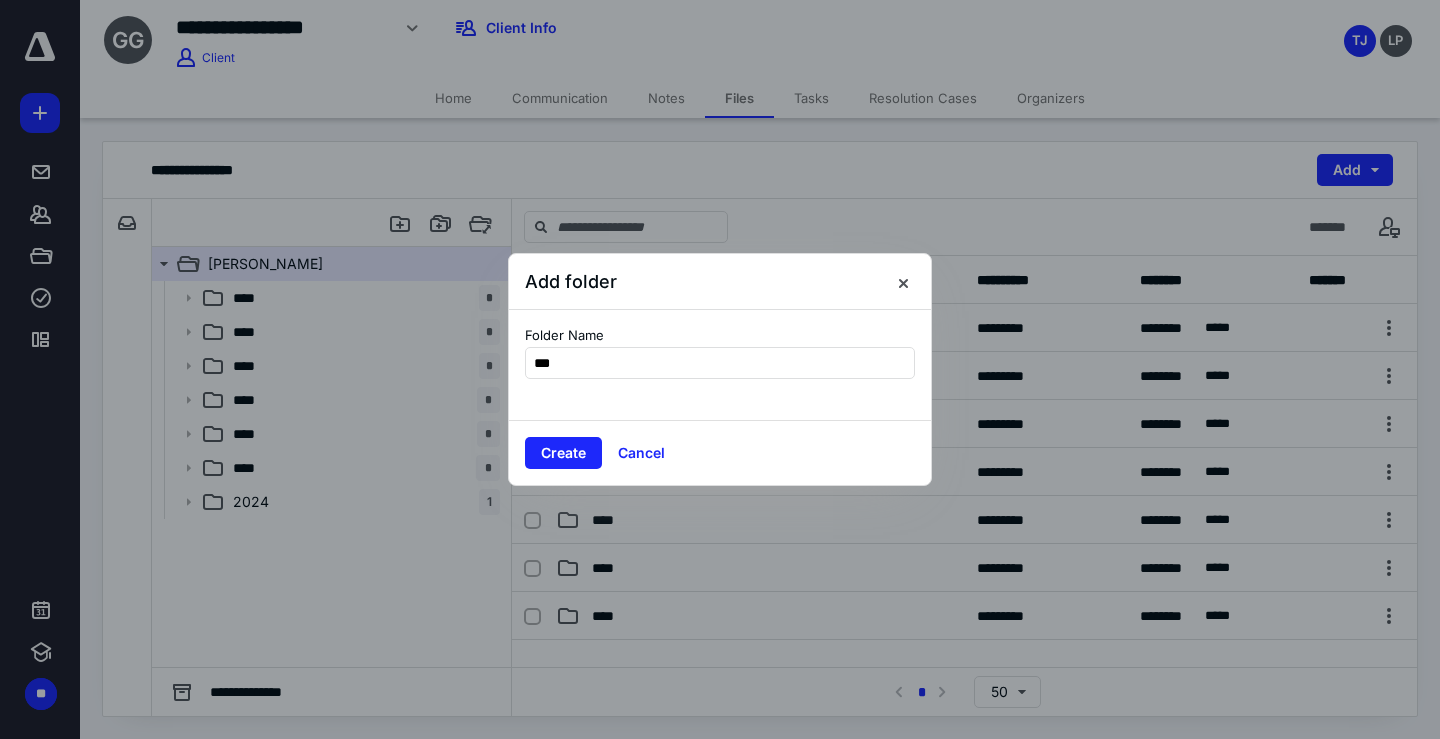 type on "****" 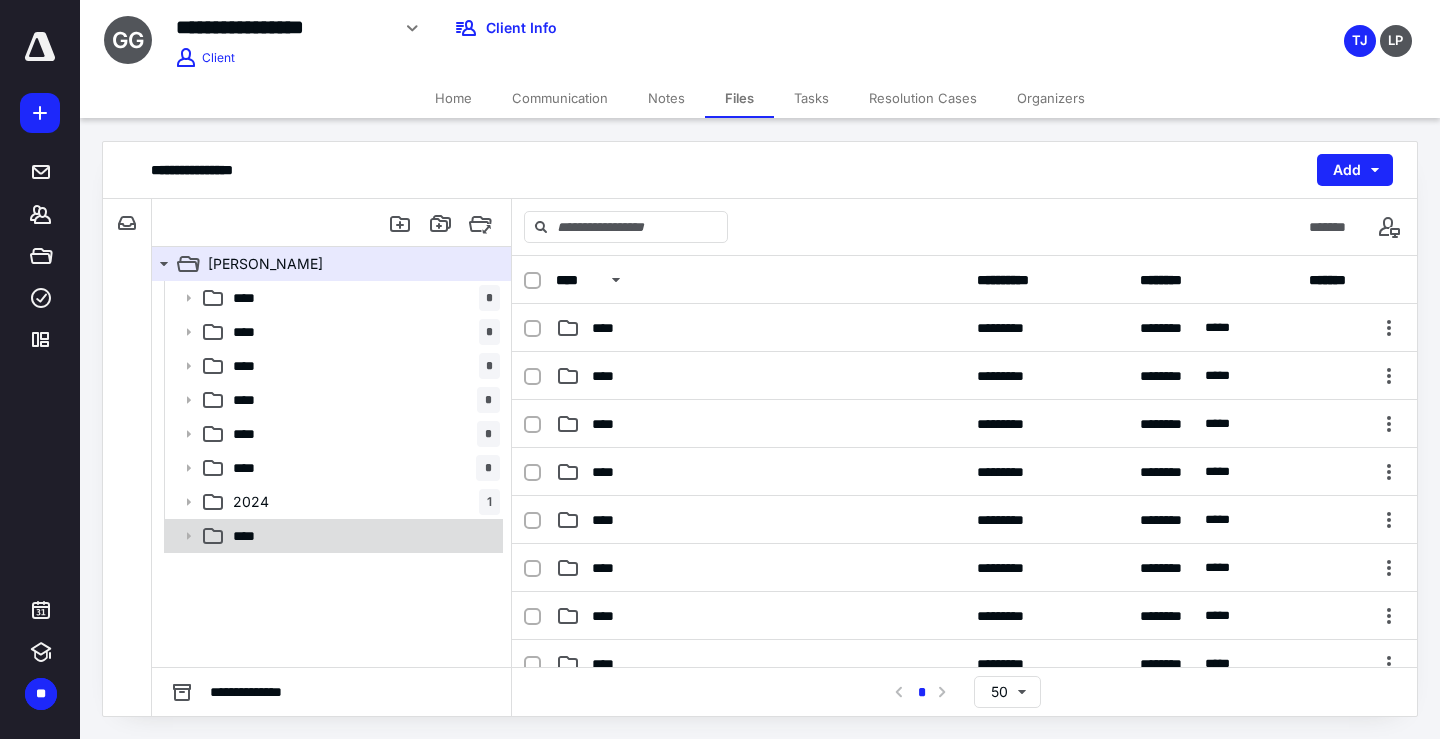 click on "****" at bounding box center [362, 536] 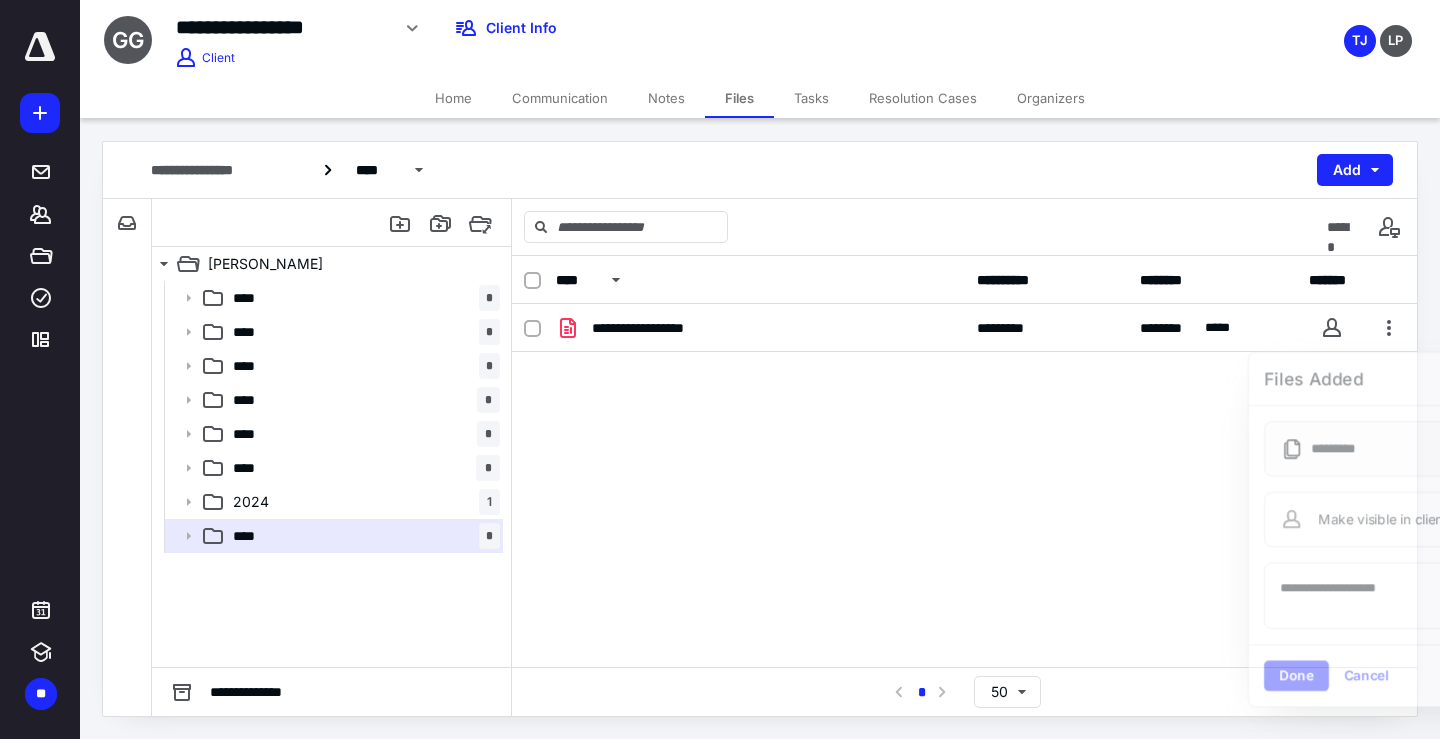 checkbox on "true" 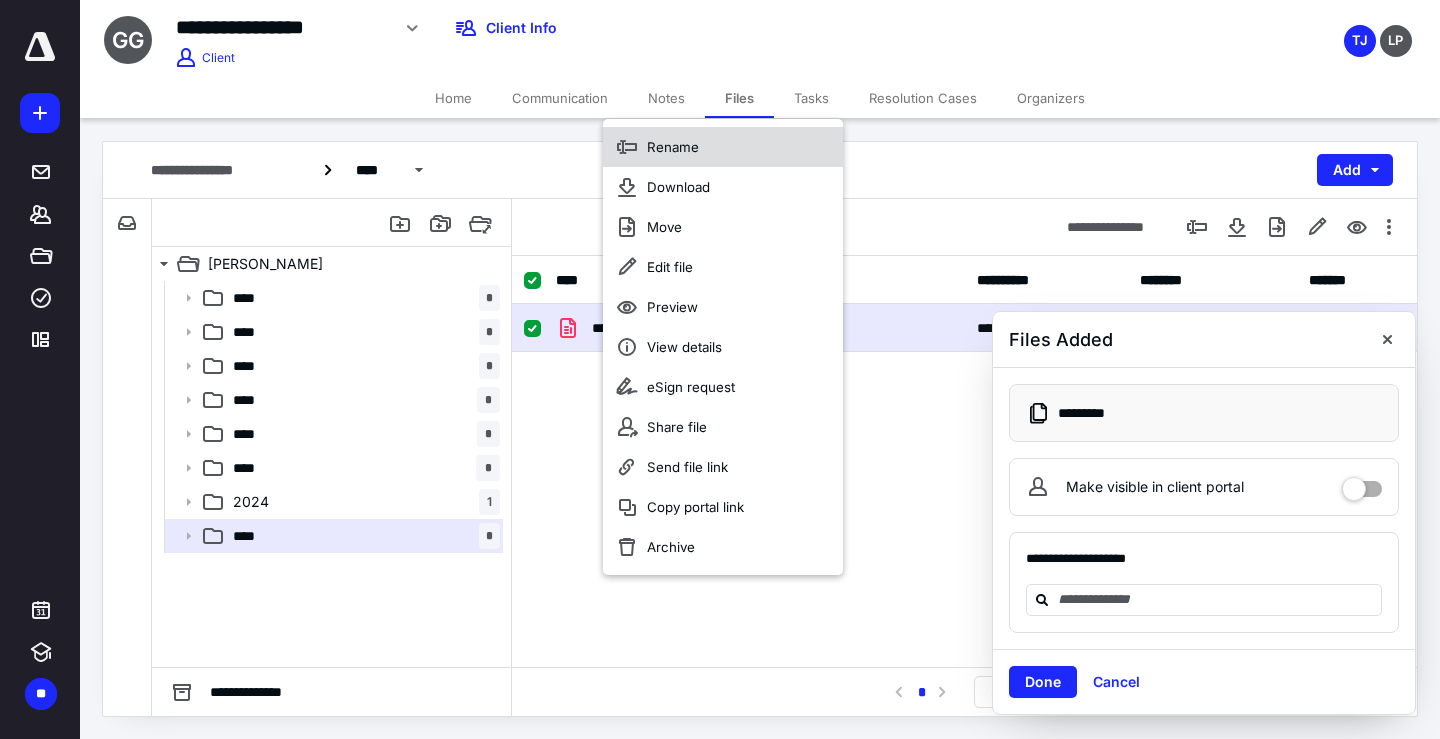 click on "Rename" at bounding box center (673, 147) 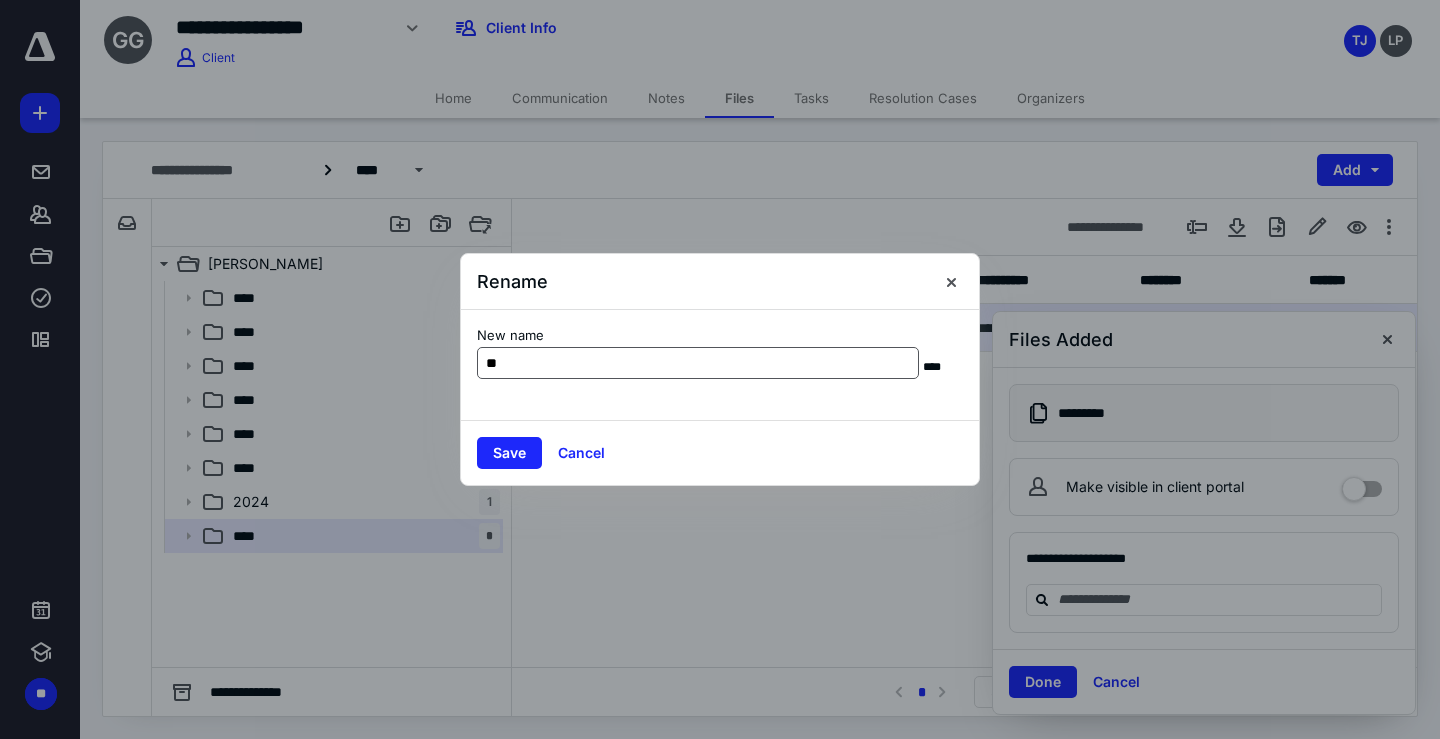 type on "*" 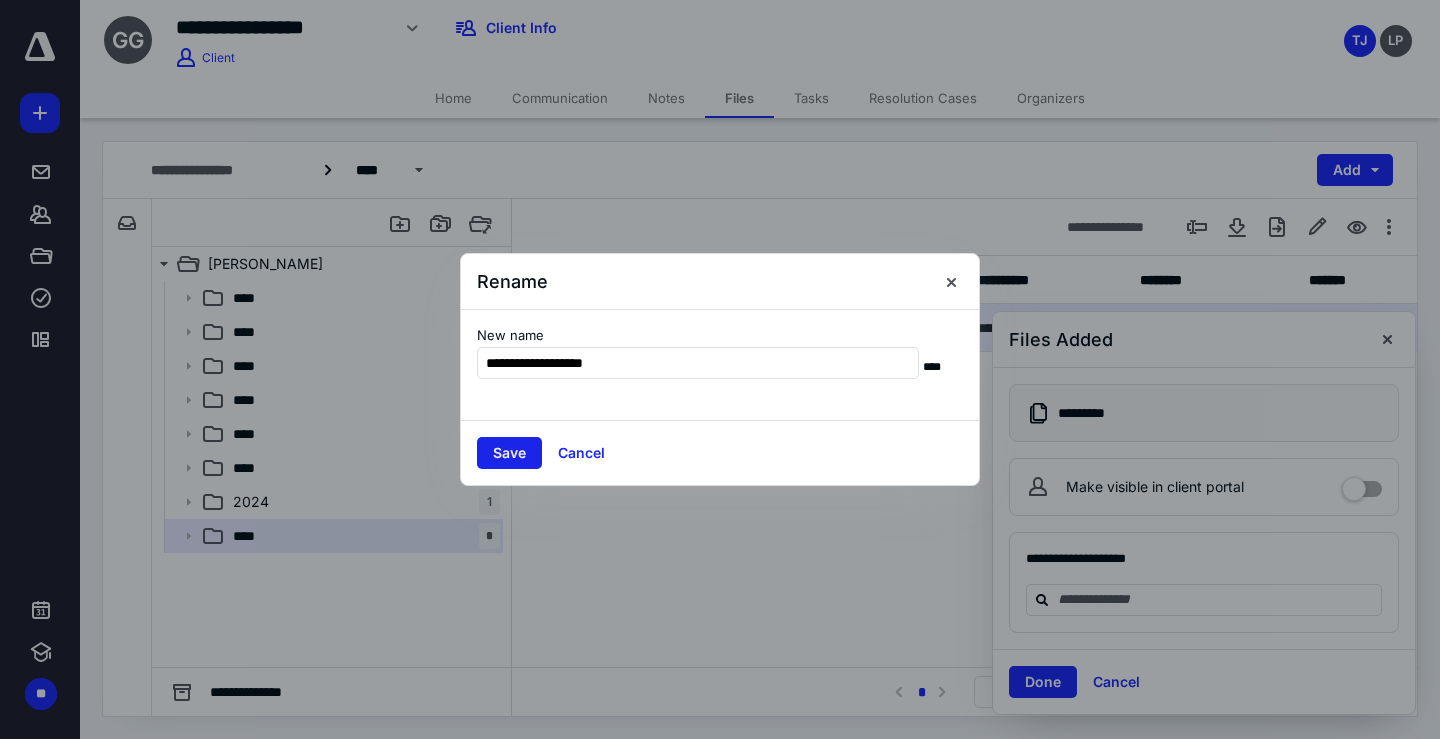 type on "**********" 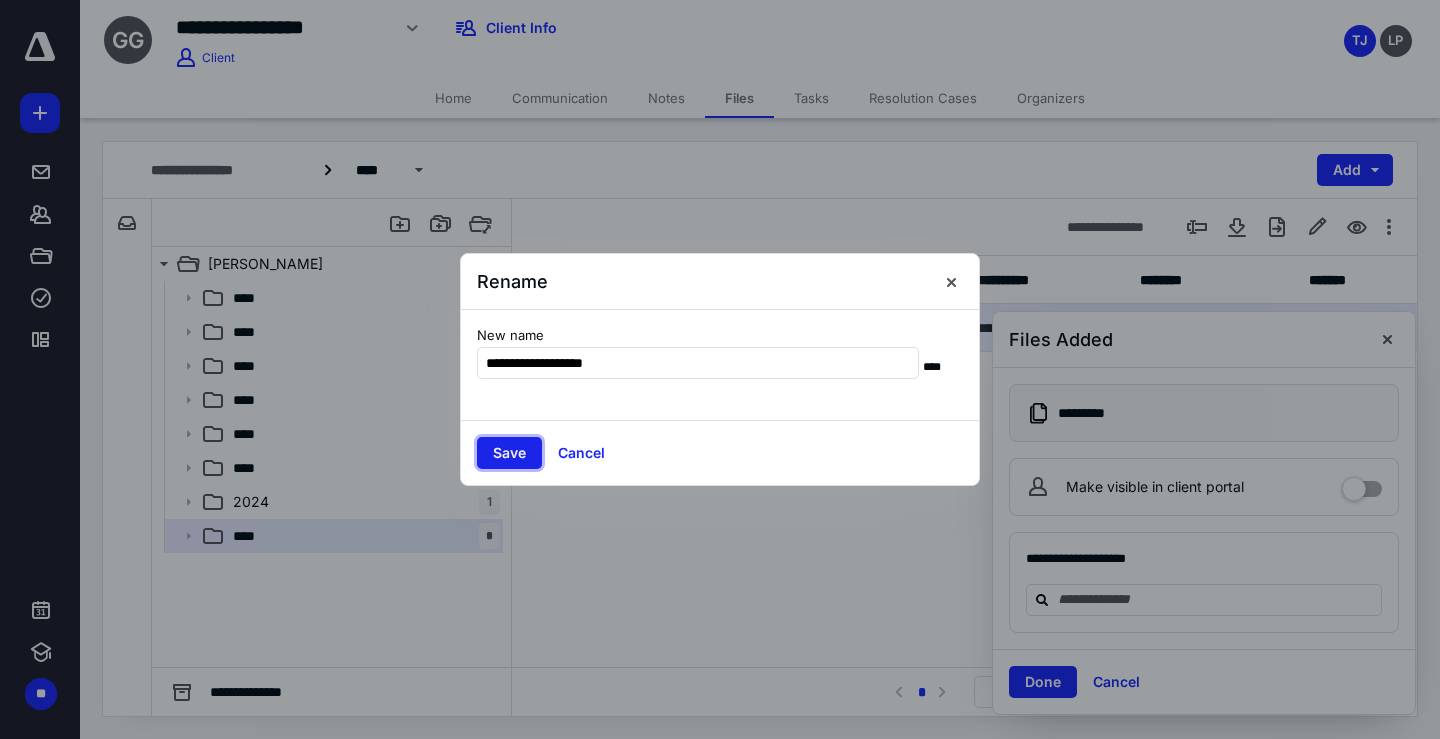 click on "Save" at bounding box center [509, 453] 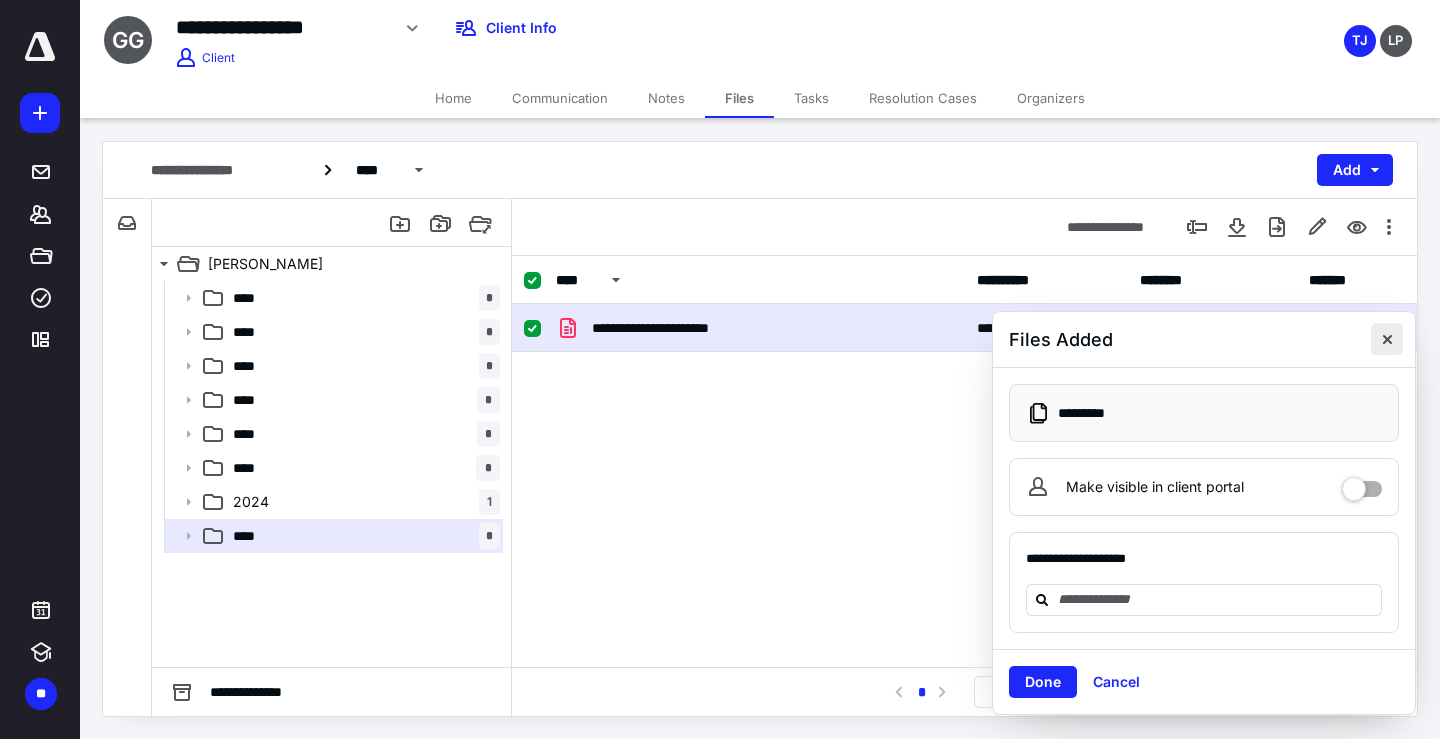 click at bounding box center (1387, 339) 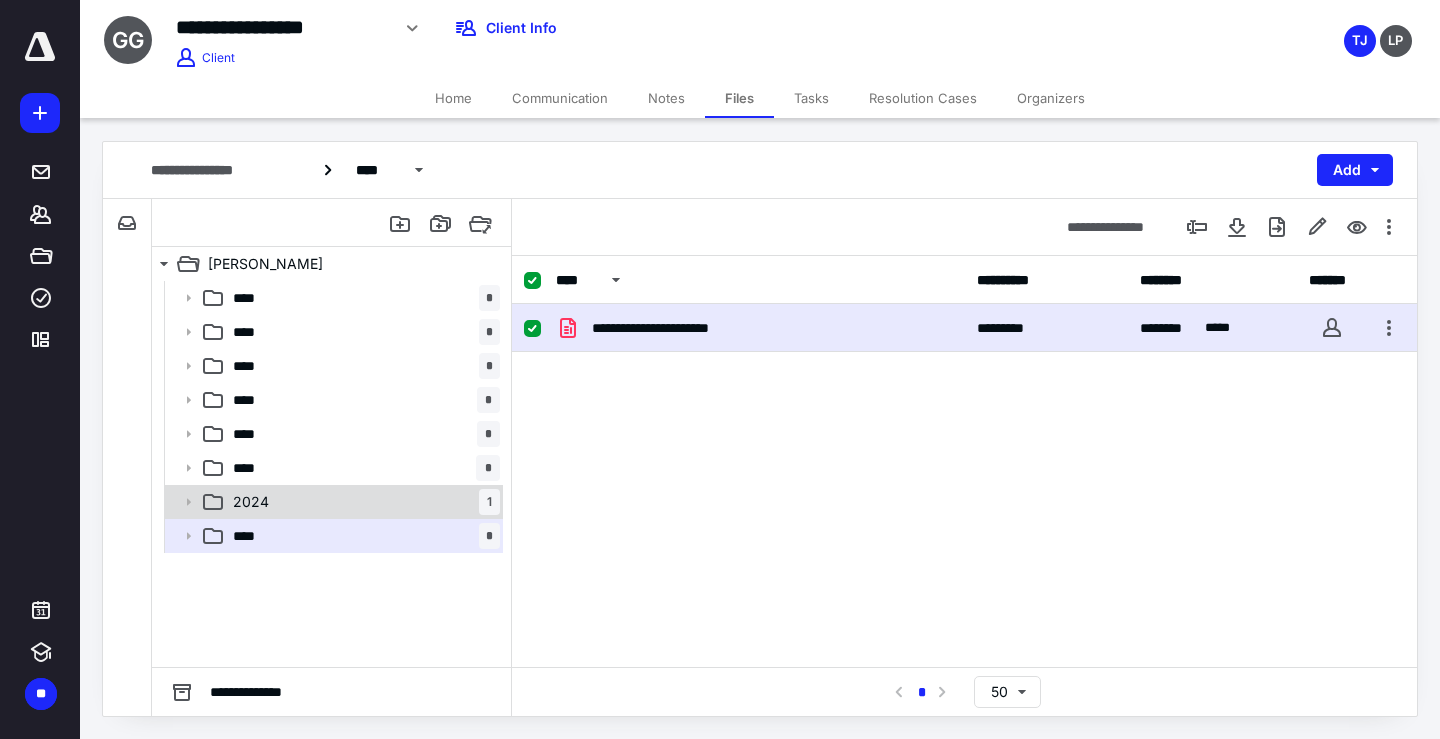 click on "2024 1" at bounding box center (362, 502) 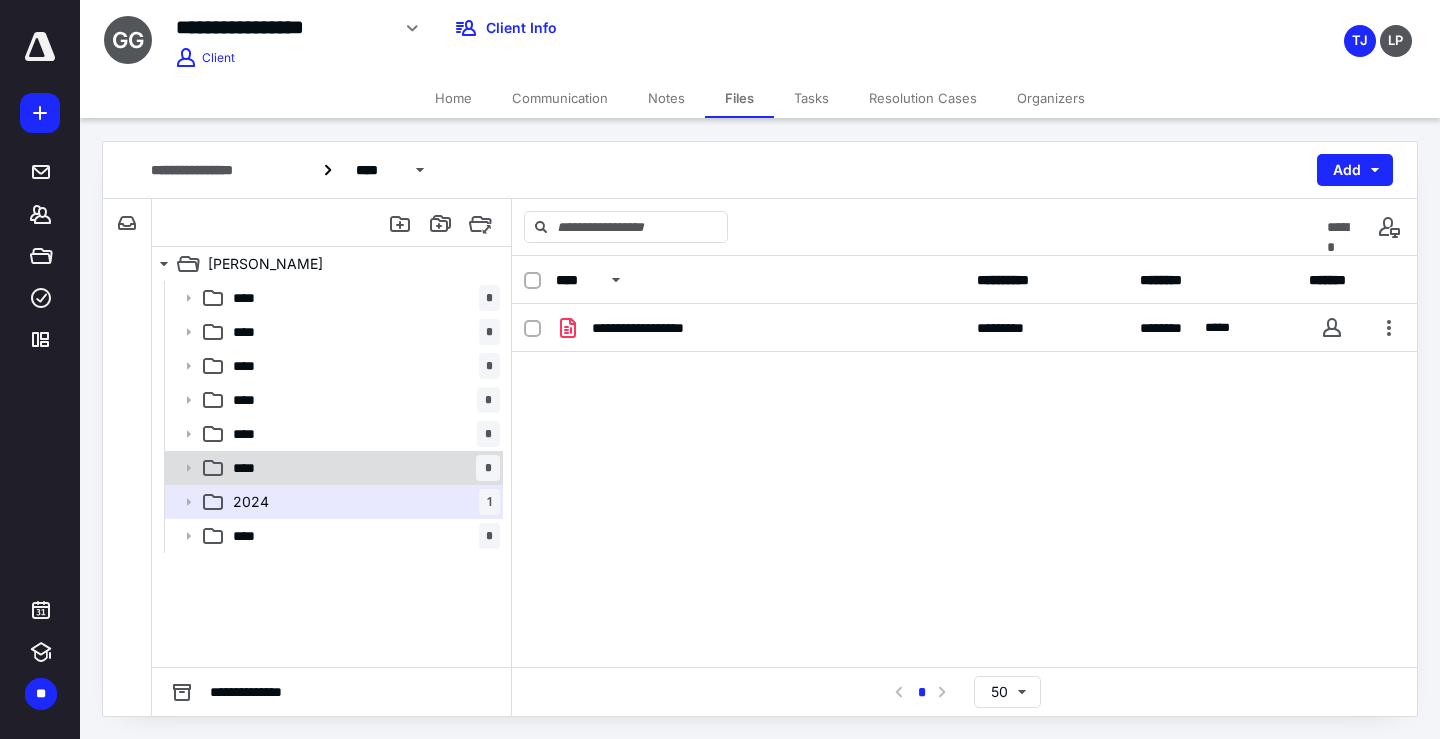 click on "**** *" at bounding box center [362, 468] 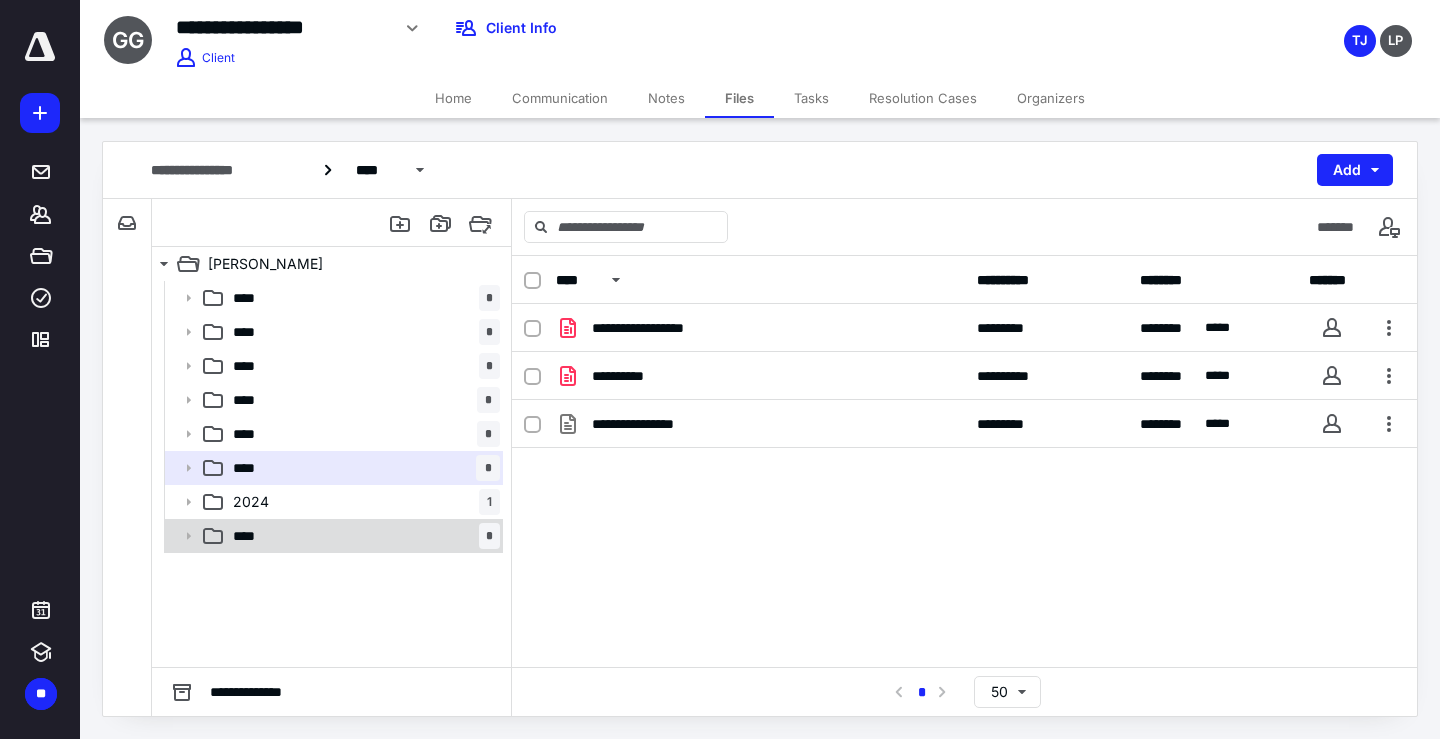click on "**** *" at bounding box center [362, 536] 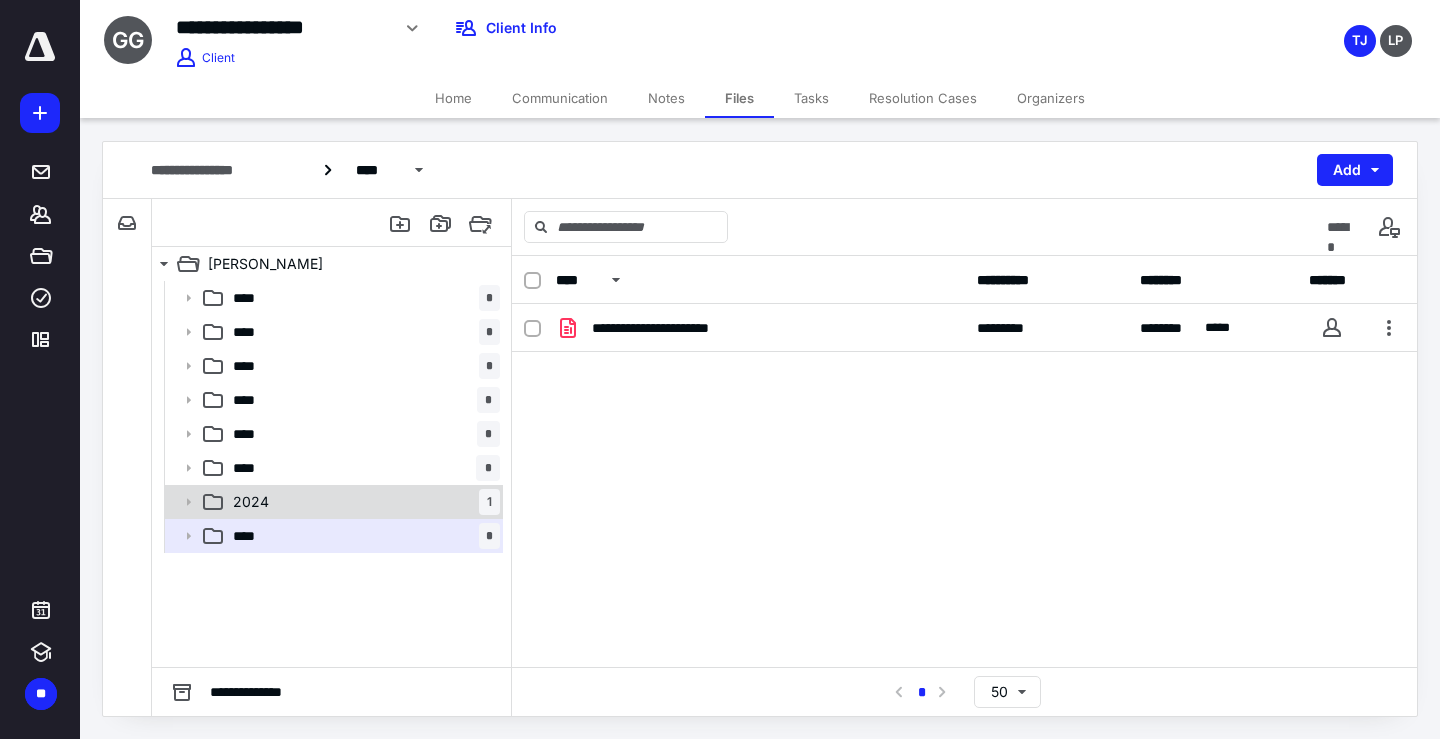 click on "2024 1" at bounding box center [362, 502] 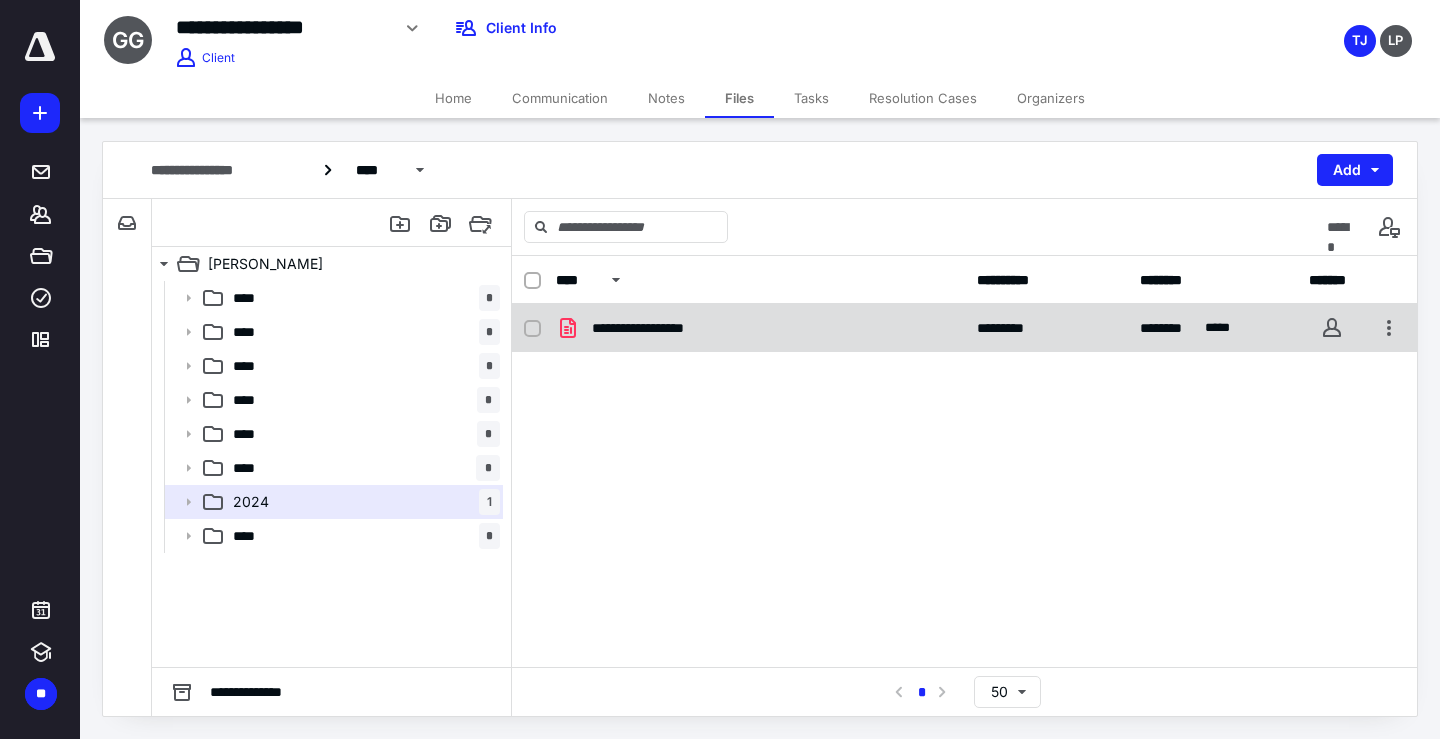 click on "**********" at bounding box center (760, 328) 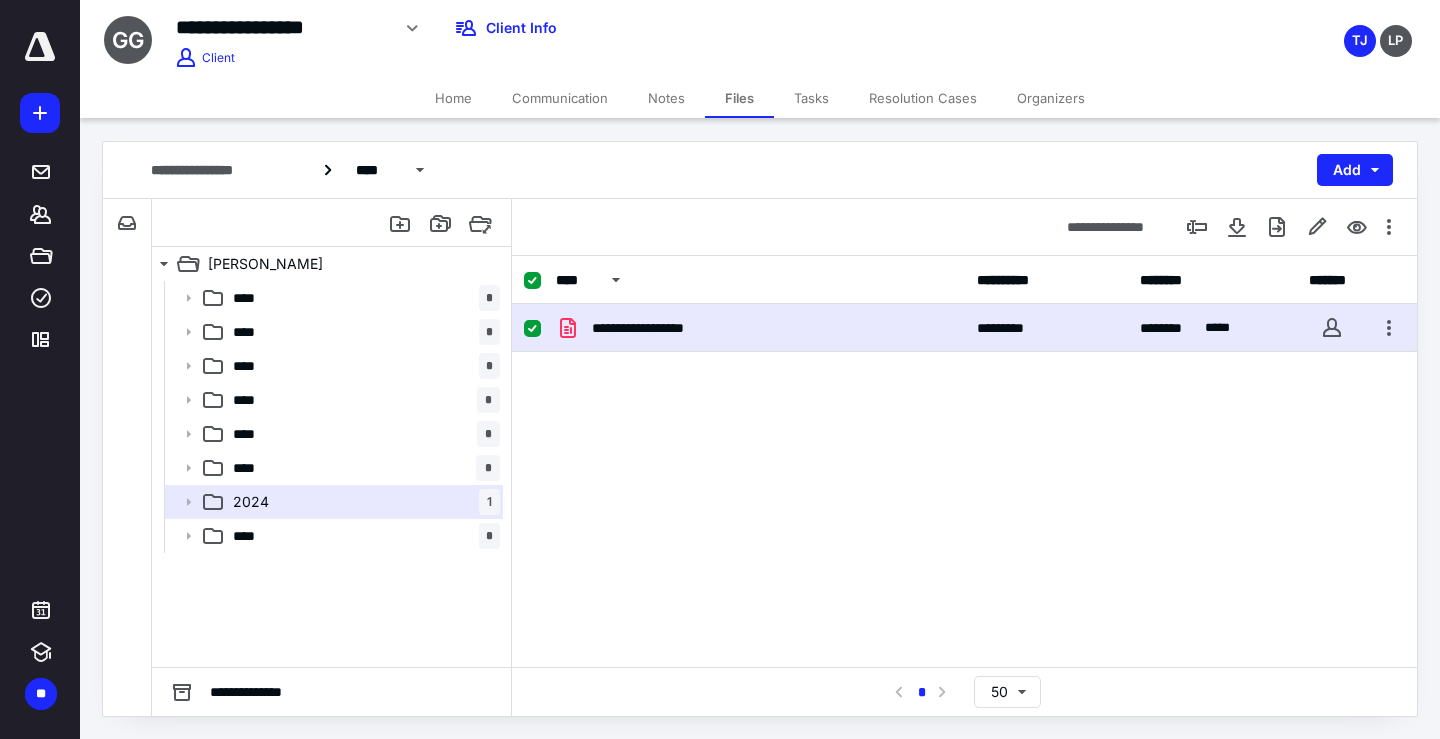click on "**********" at bounding box center [760, 328] 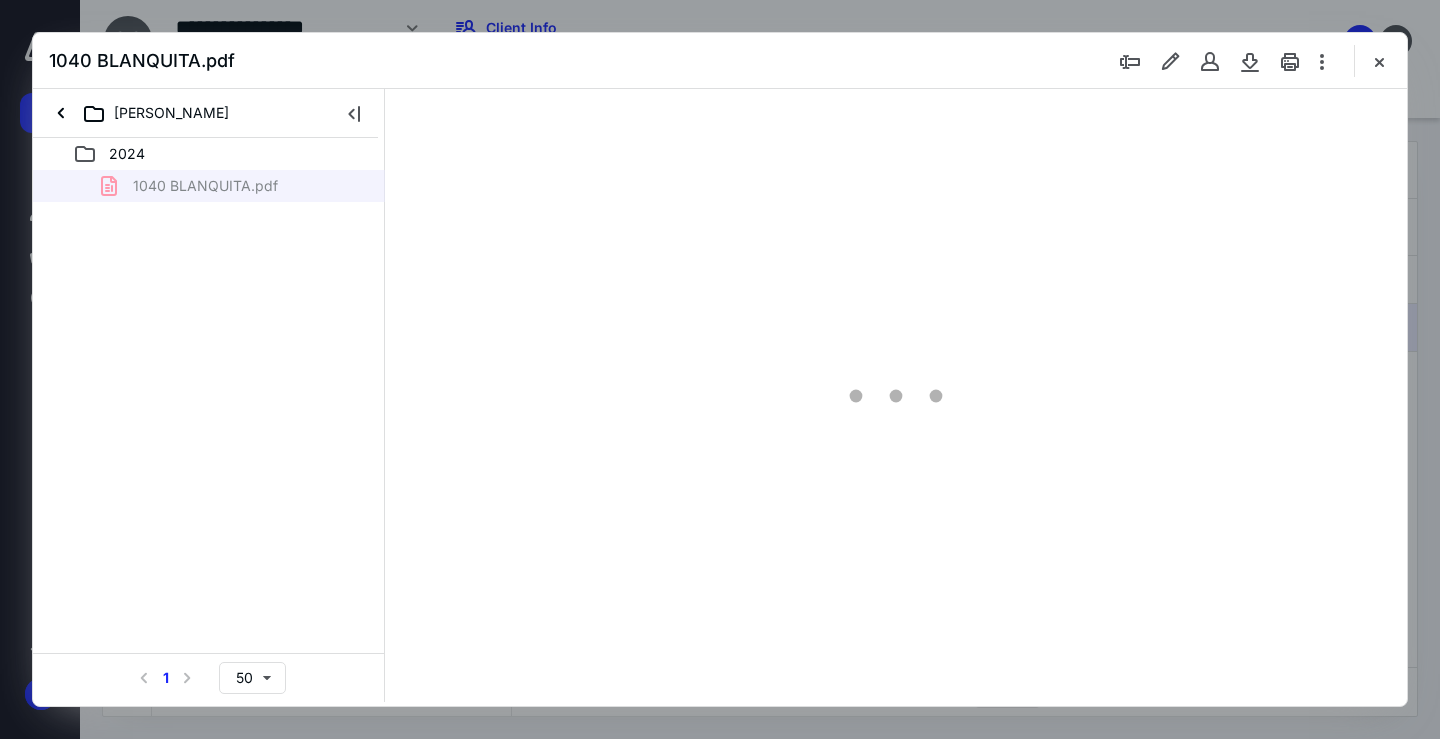 scroll, scrollTop: 0, scrollLeft: 0, axis: both 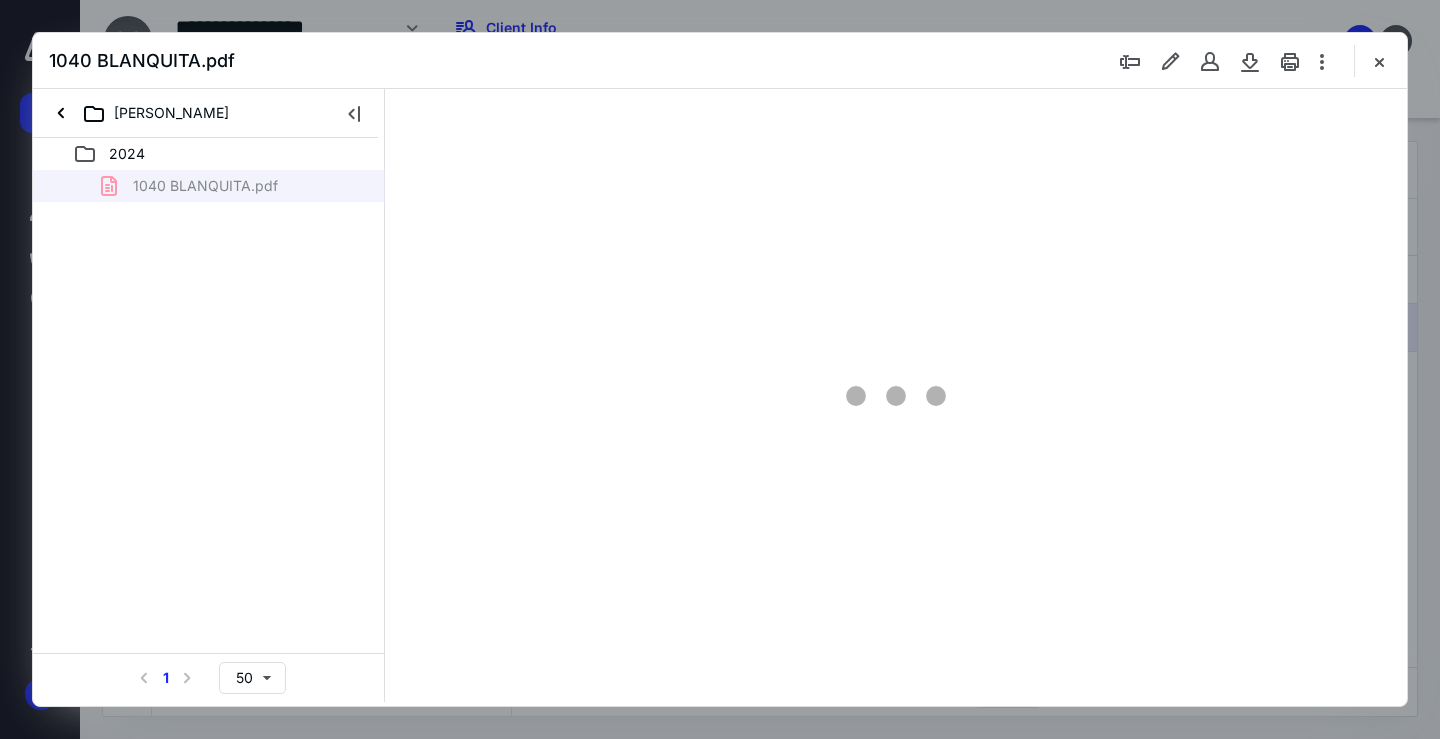 type on "68" 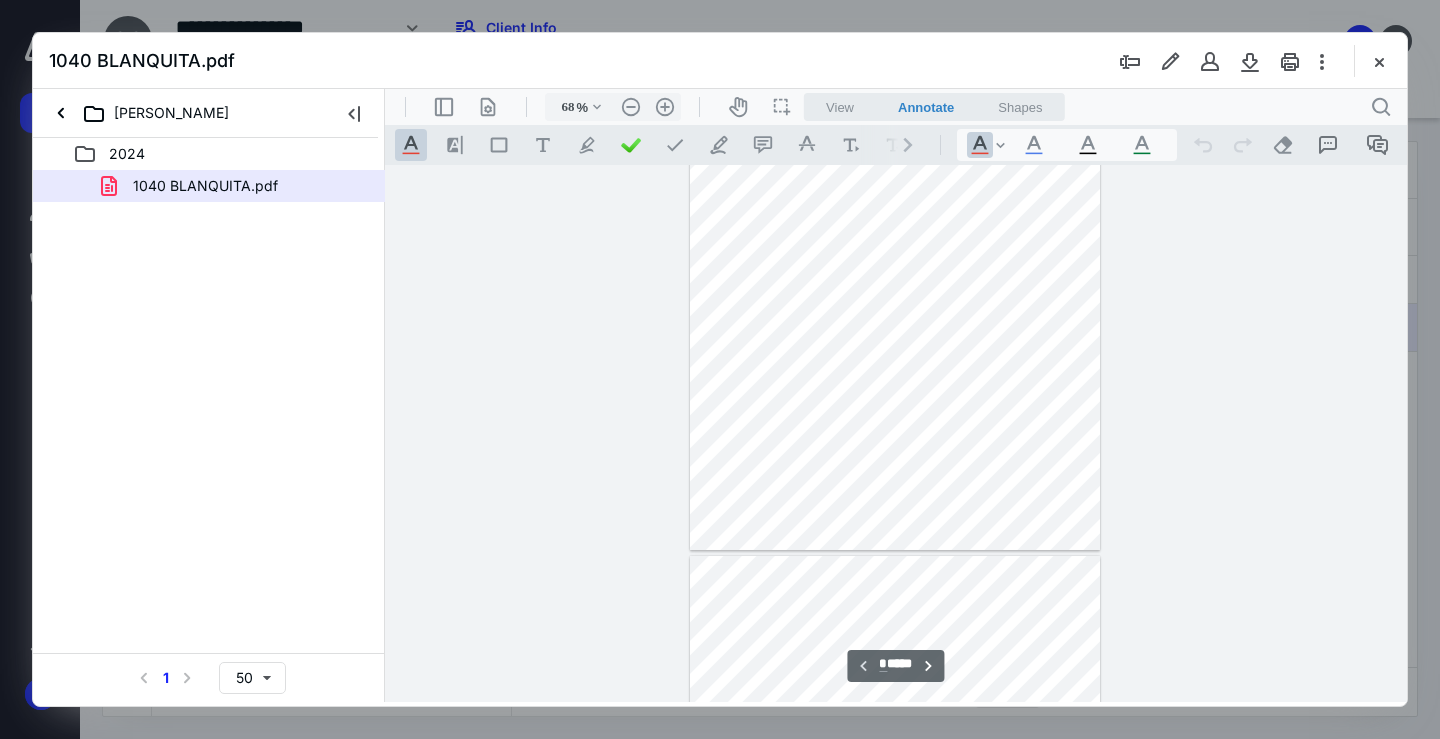 scroll, scrollTop: 179, scrollLeft: 0, axis: vertical 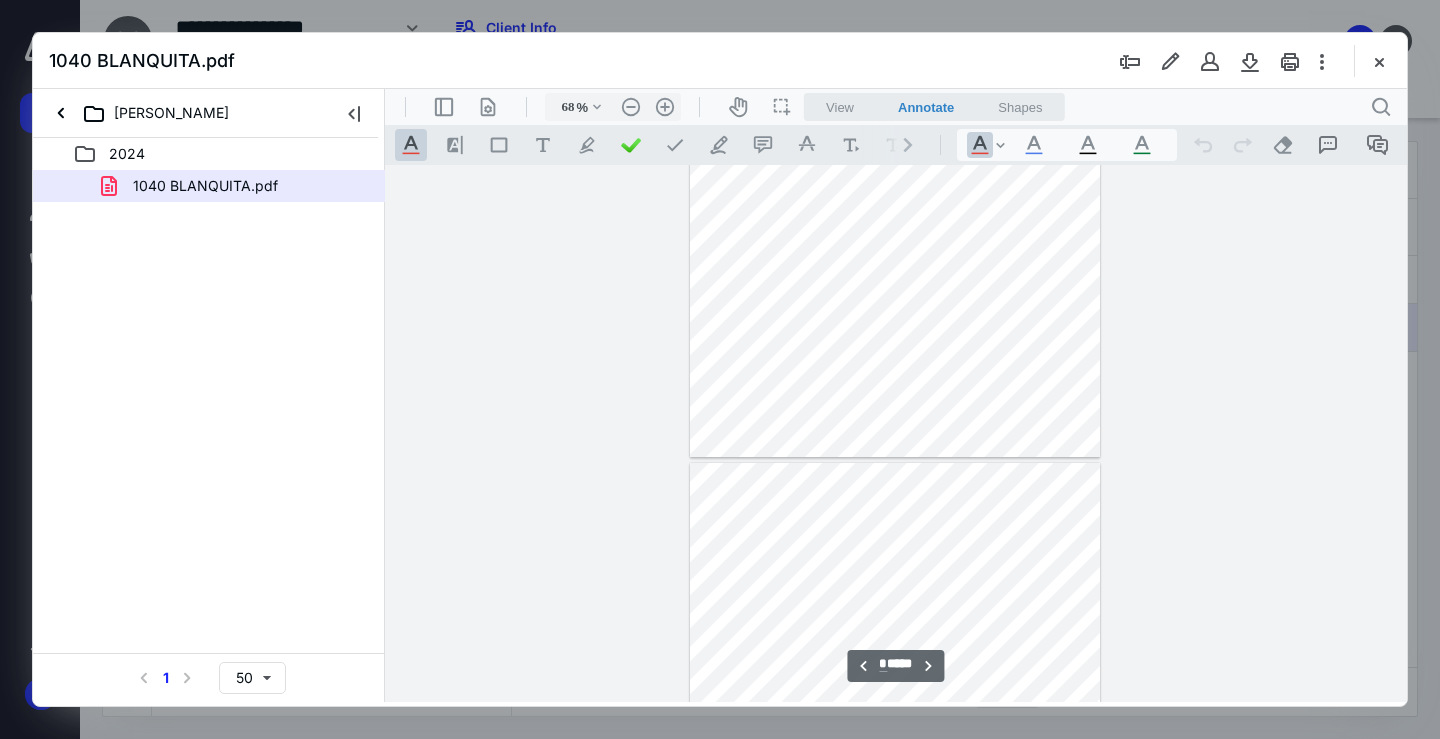 type on "*" 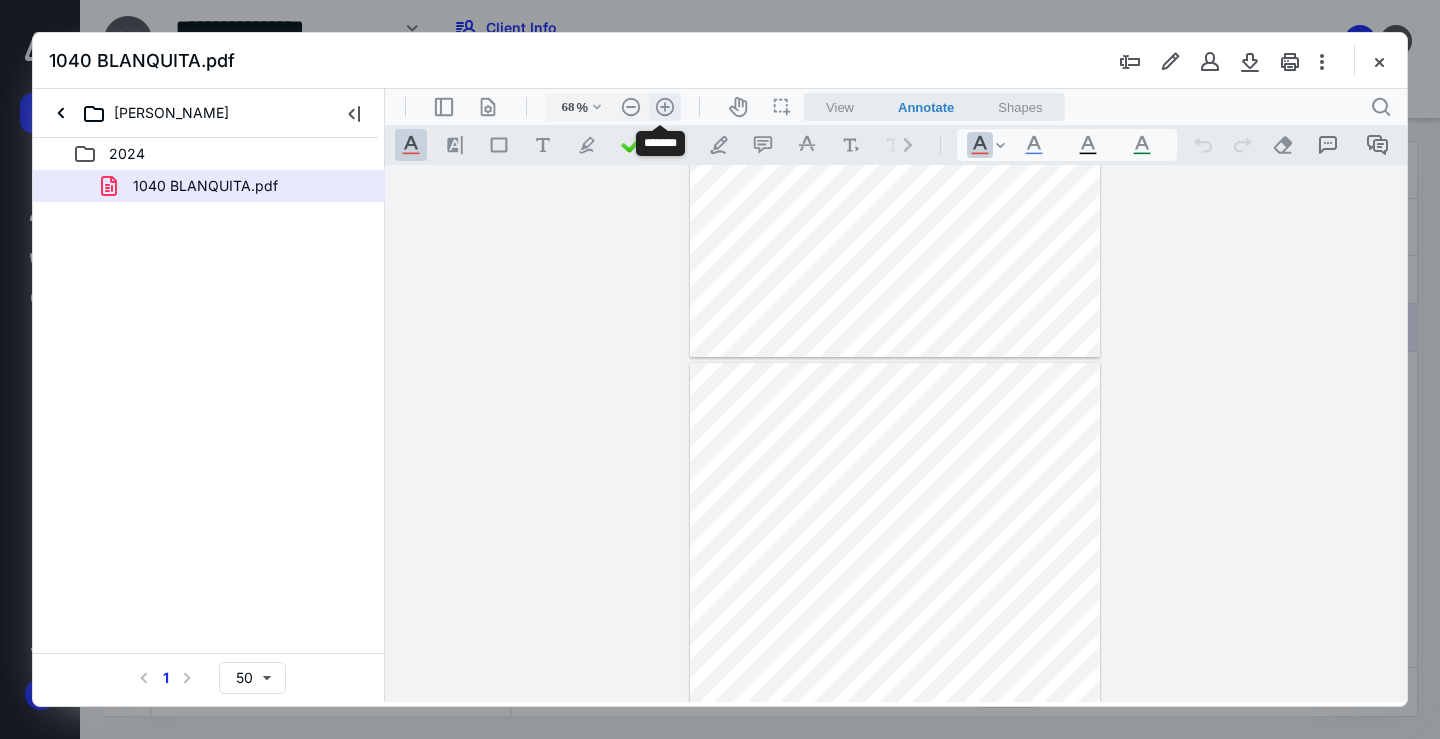 click on ".cls-1{fill:#abb0c4;} icon - header - zoom - in - line" at bounding box center [665, 107] 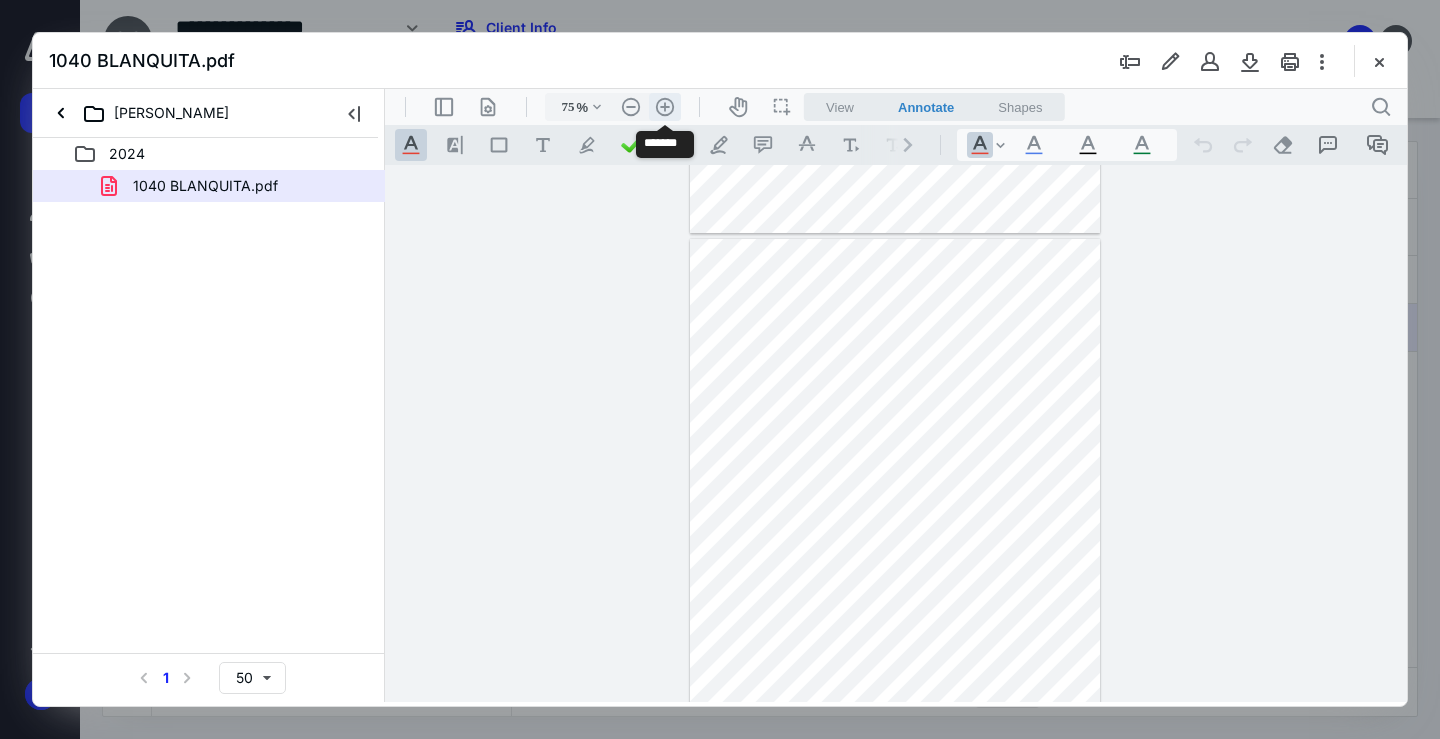 click on ".cls-1{fill:#abb0c4;} icon - header - zoom - in - line" at bounding box center (665, 107) 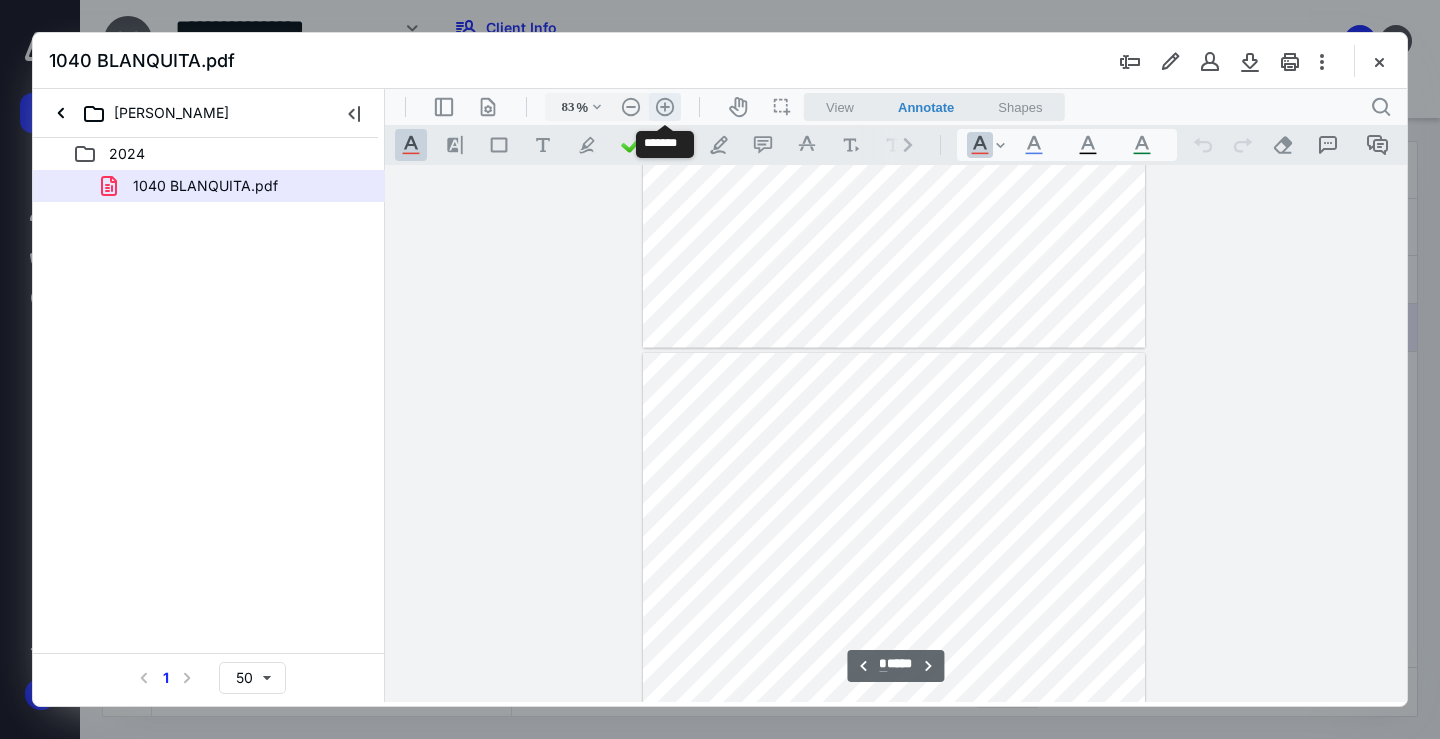 click on ".cls-1{fill:#abb0c4;} icon - header - zoom - in - line" at bounding box center (665, 107) 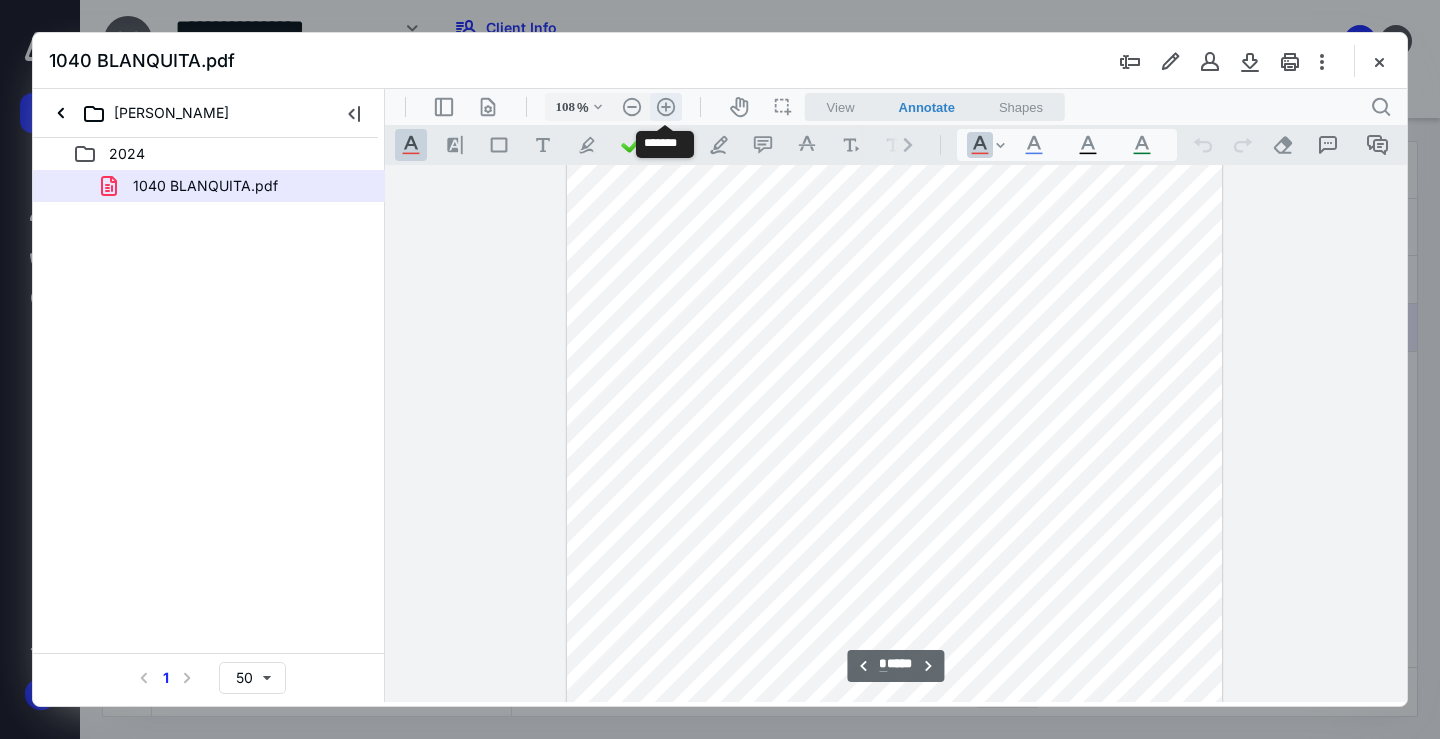 scroll, scrollTop: 1540, scrollLeft: 0, axis: vertical 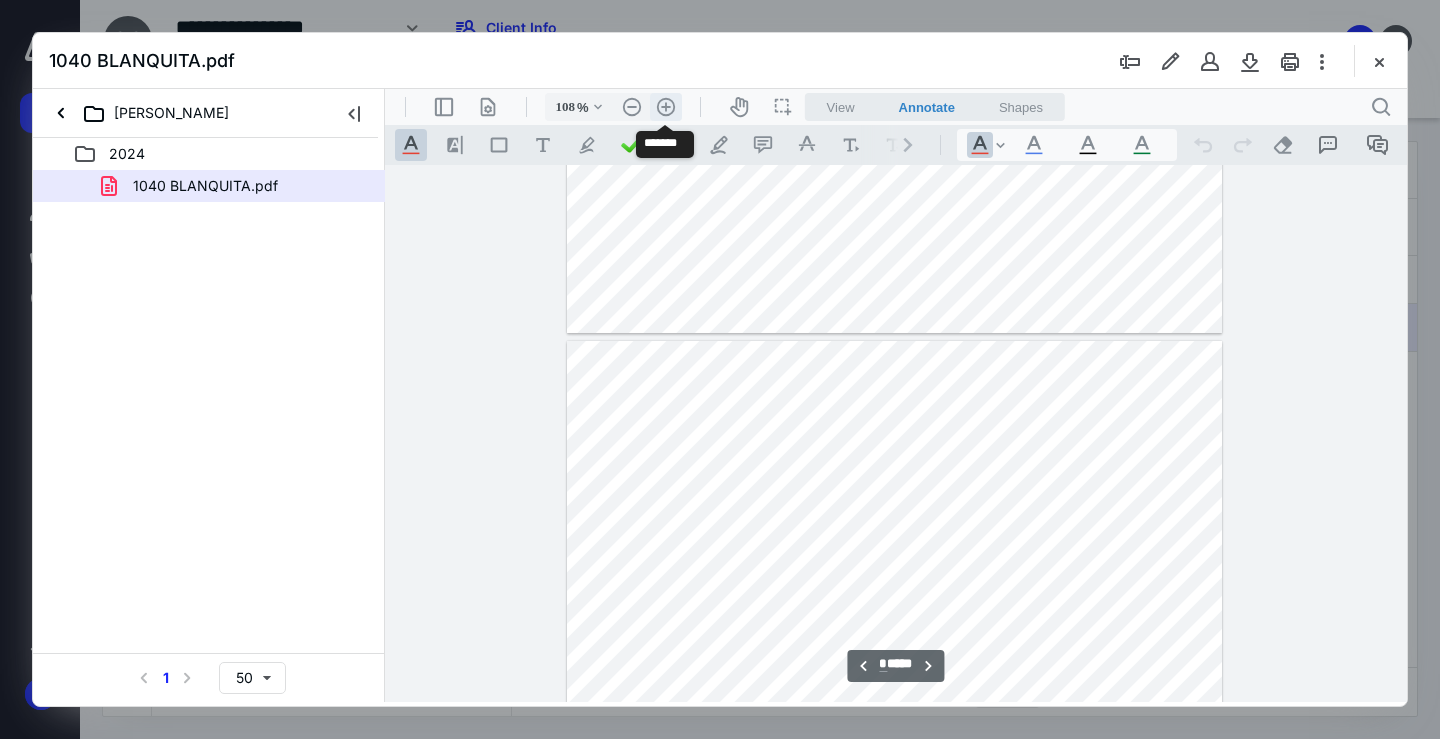 click on ".cls-1{fill:#abb0c4;} icon - header - zoom - in - line" at bounding box center (666, 107) 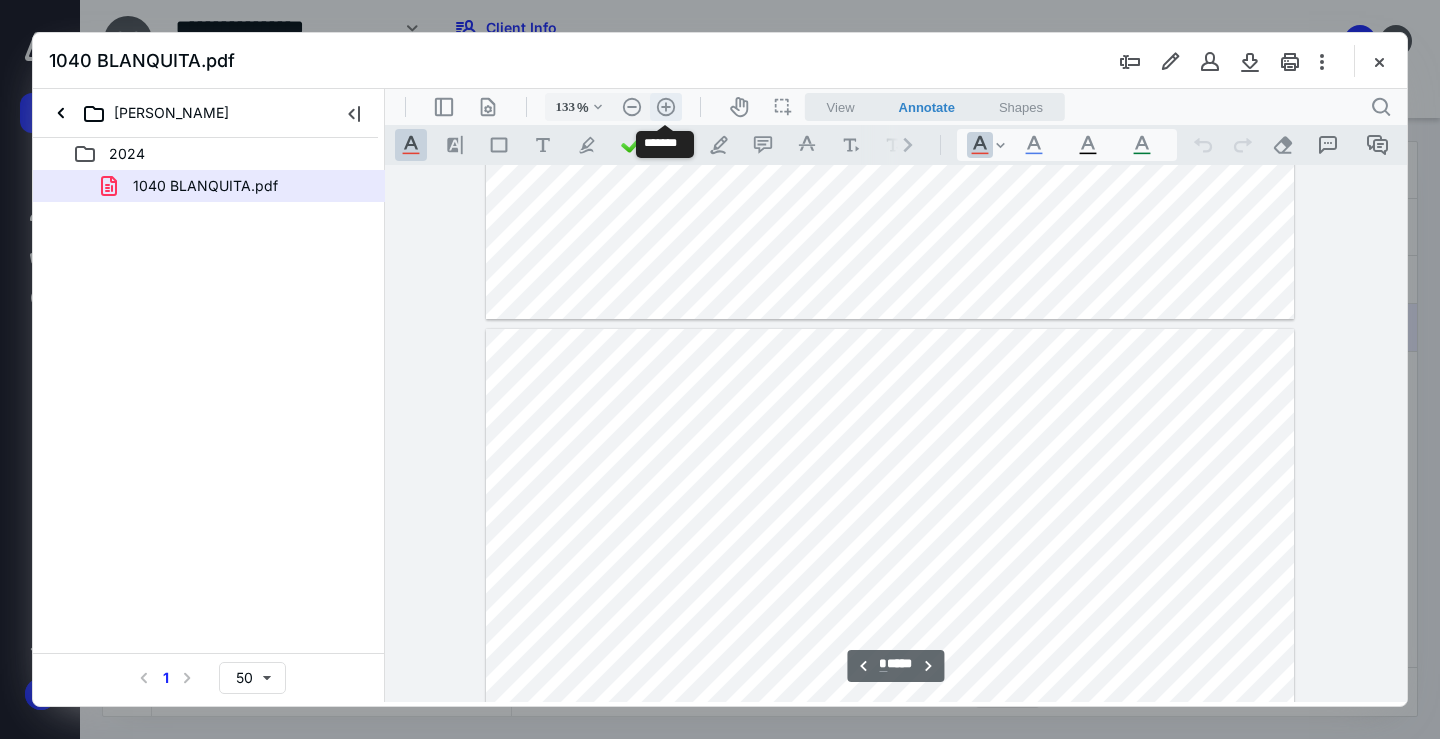 click on ".cls-1{fill:#abb0c4;} icon - header - zoom - in - line" at bounding box center [666, 107] 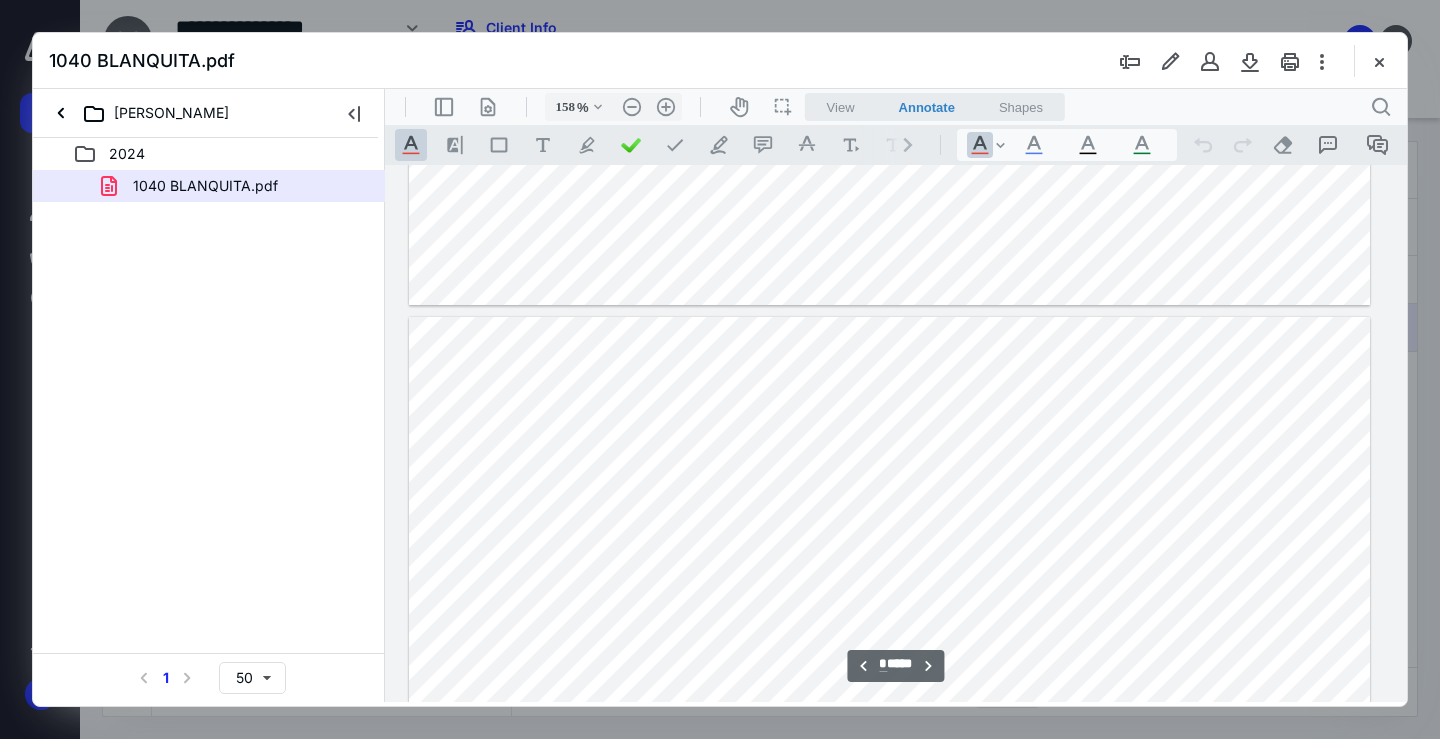scroll, scrollTop: 2566, scrollLeft: 124, axis: both 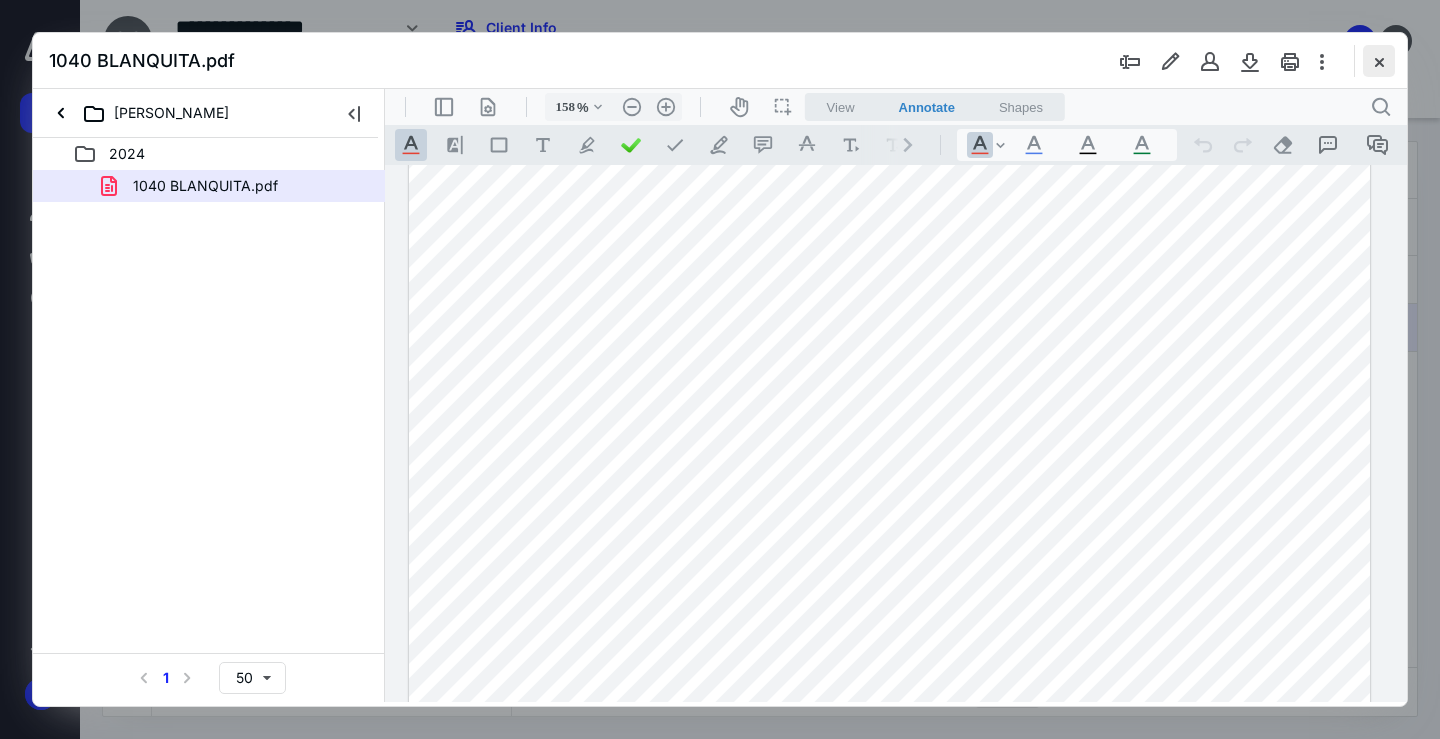 click at bounding box center (1379, 61) 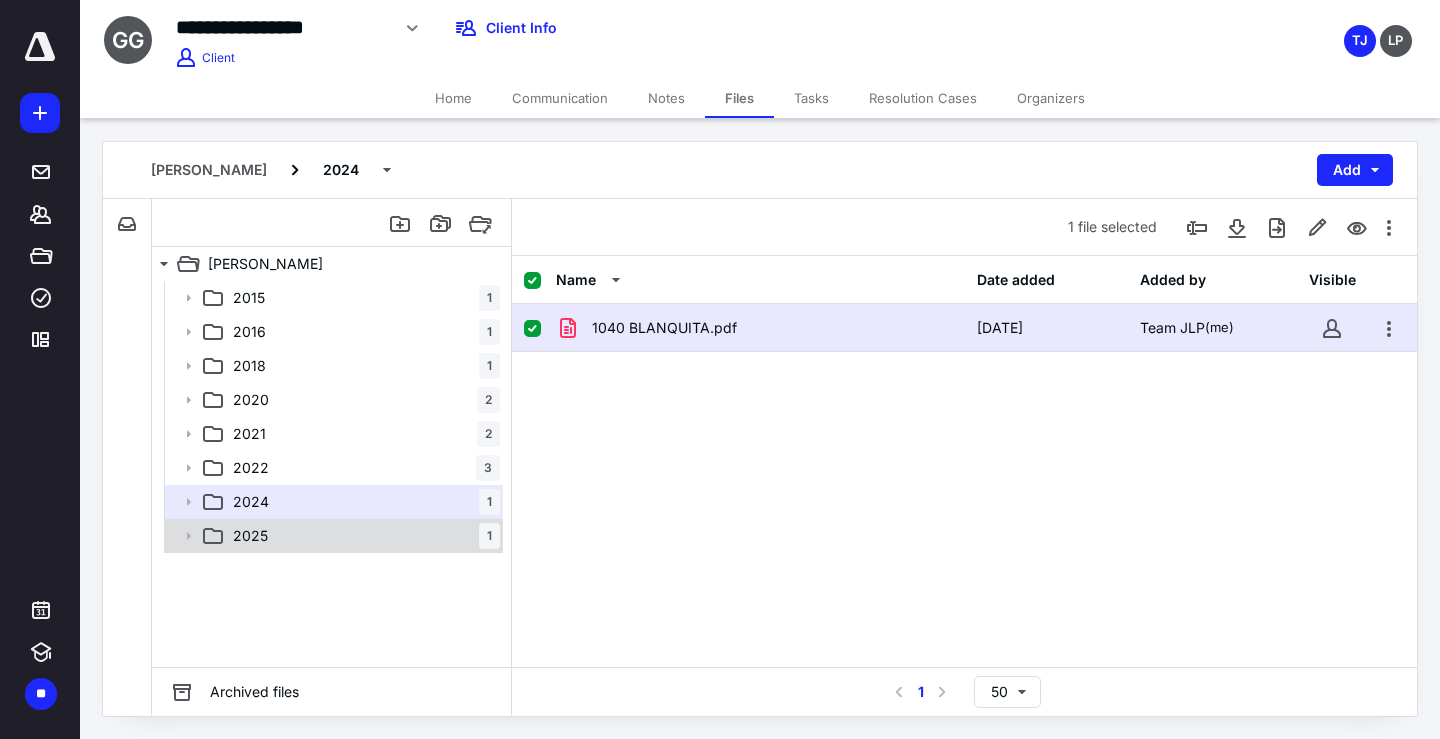 click on "2025" at bounding box center [250, 536] 